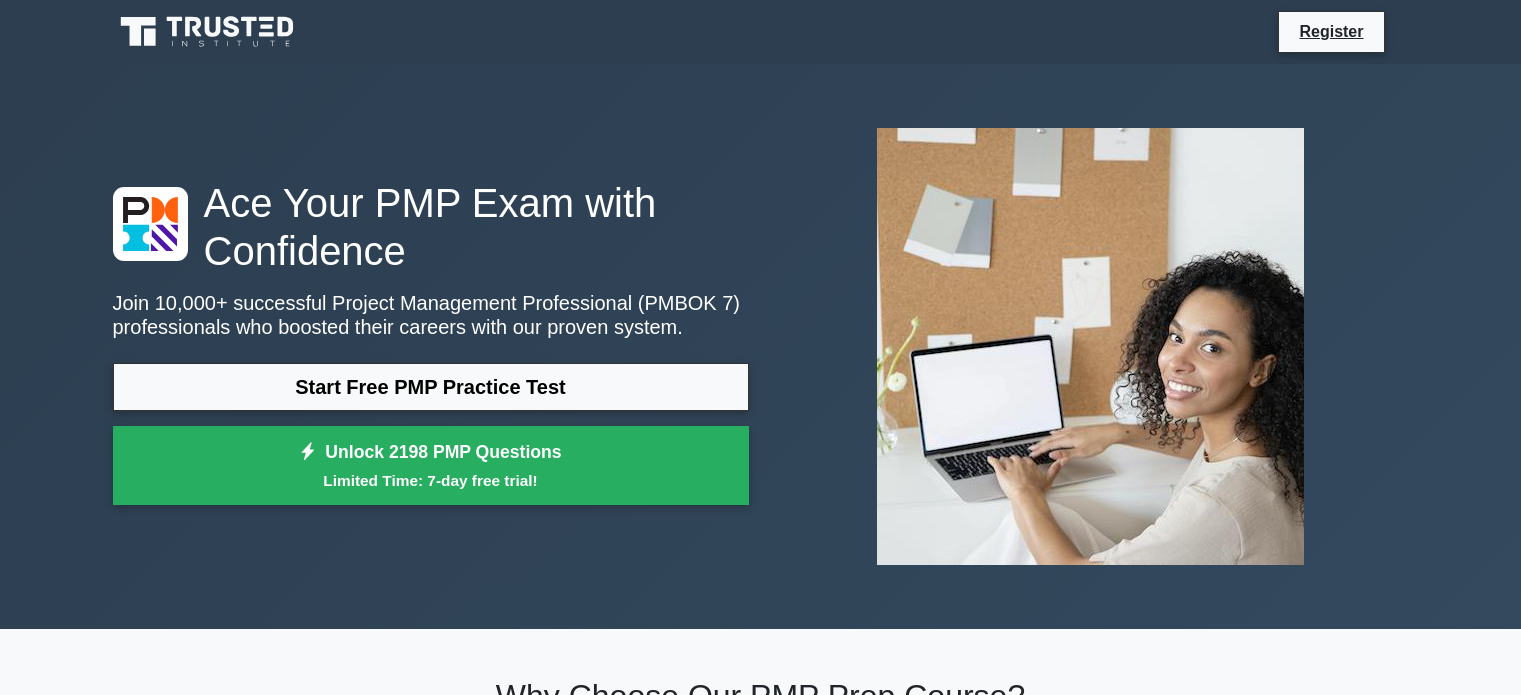 scroll, scrollTop: 162, scrollLeft: 0, axis: vertical 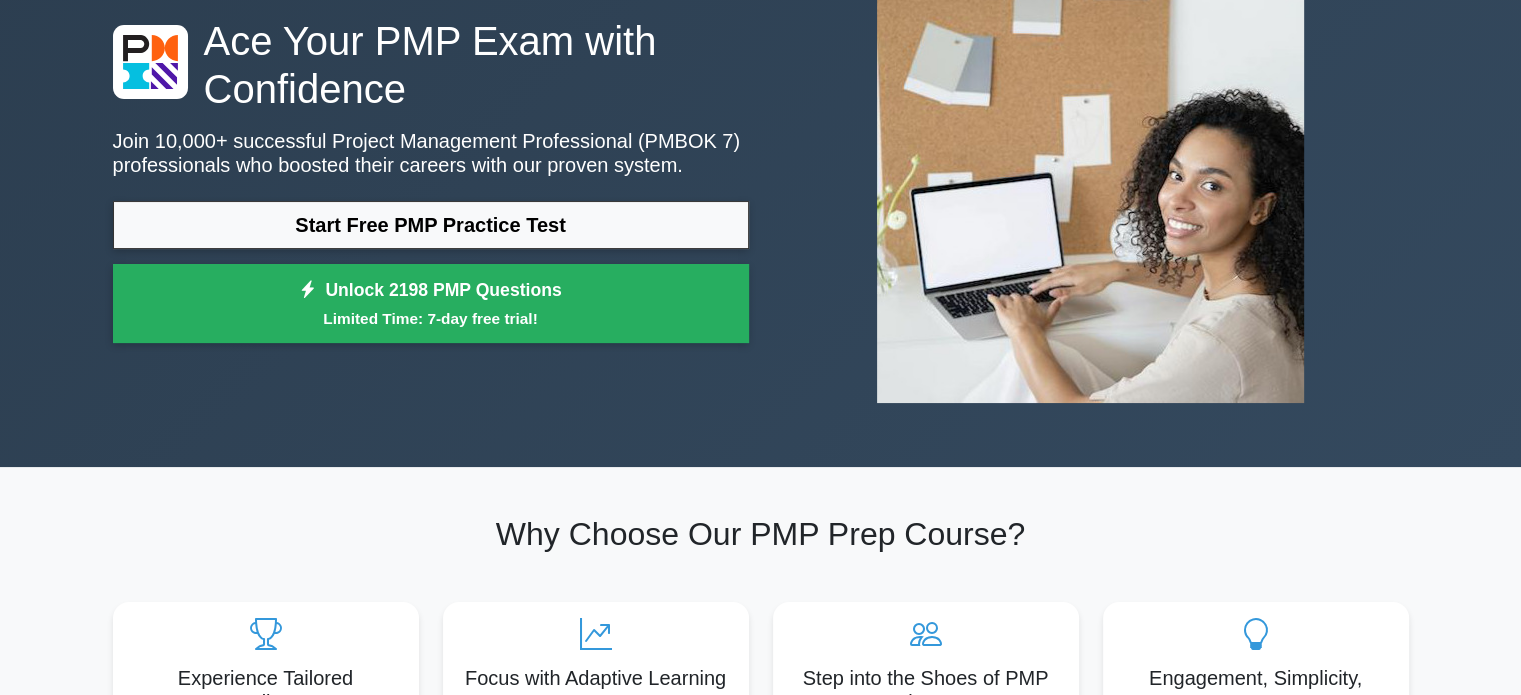 click on "Start Free PMP Practice Test" at bounding box center (431, 225) 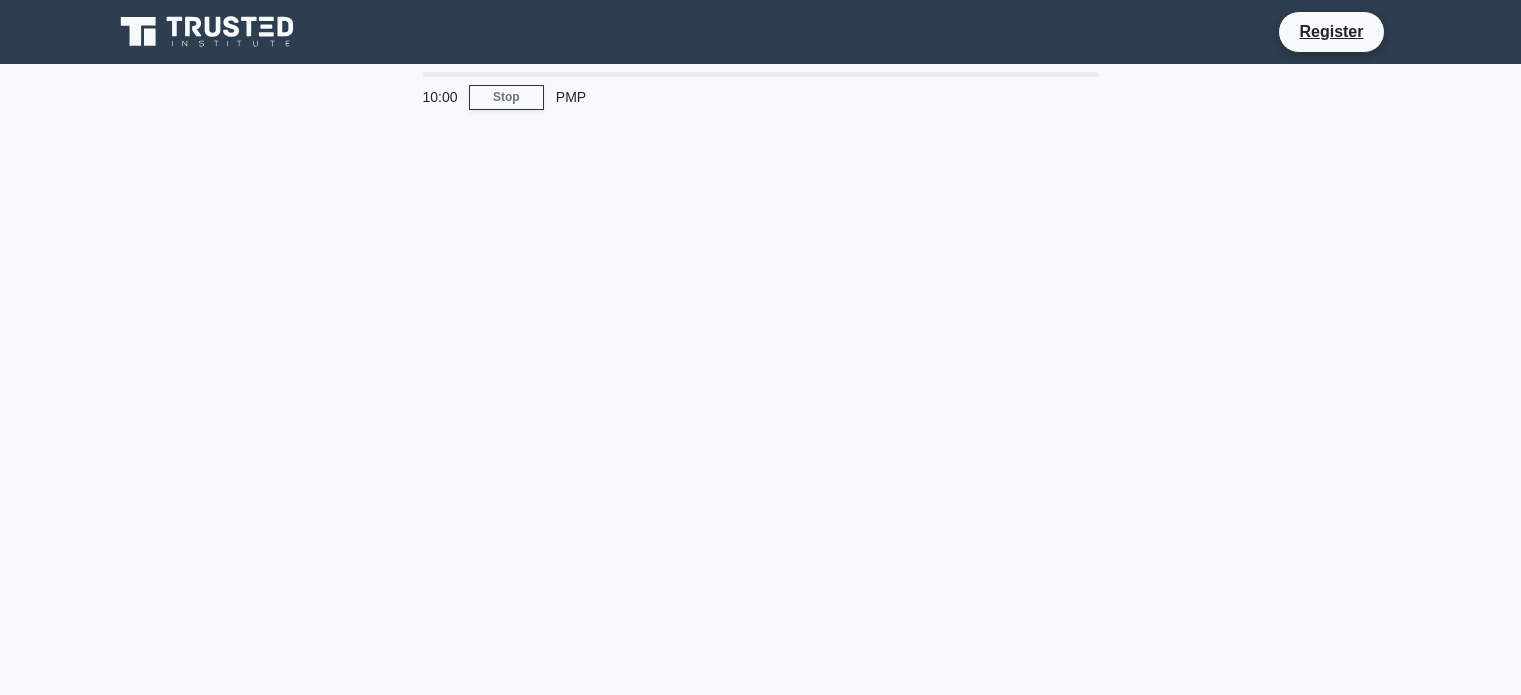scroll, scrollTop: 0, scrollLeft: 0, axis: both 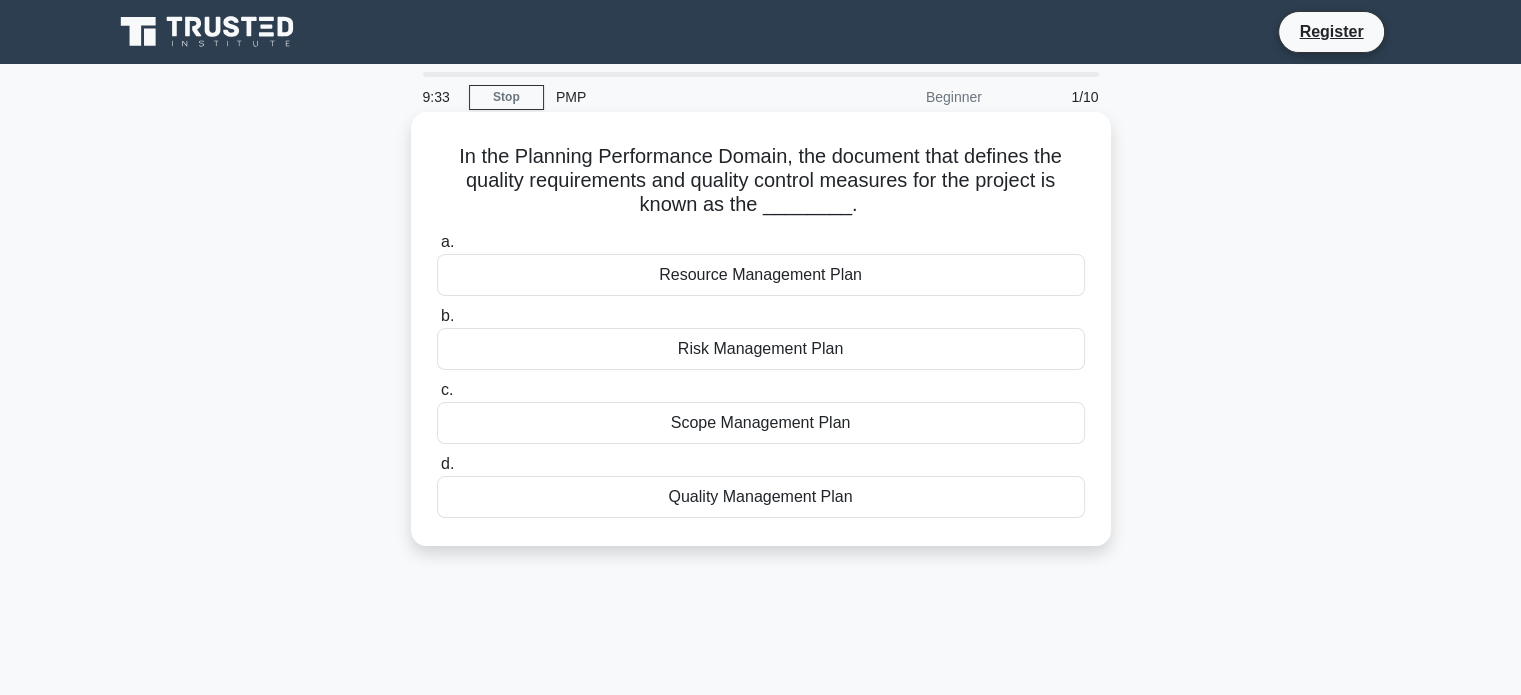click on "Quality Management Plan" at bounding box center (761, 497) 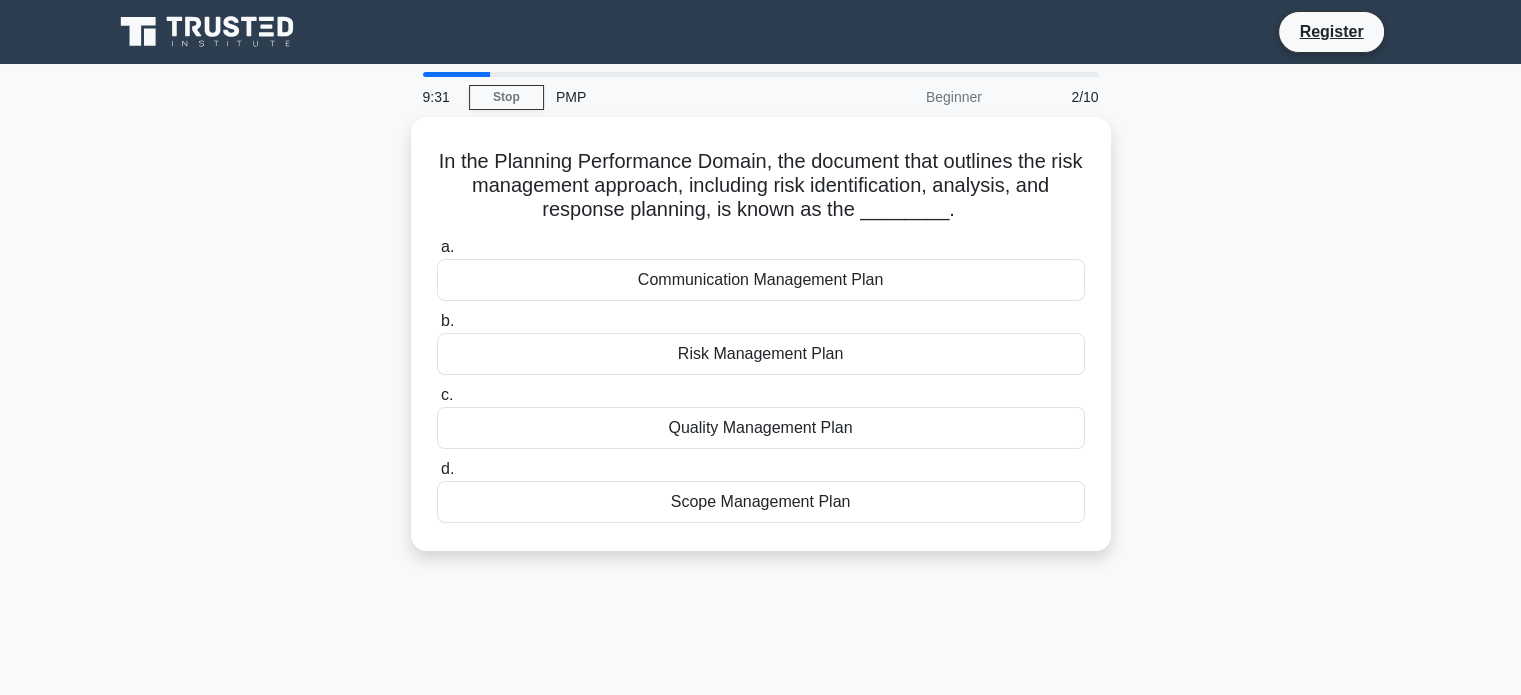 click on "Scope Management Plan" at bounding box center [761, 502] 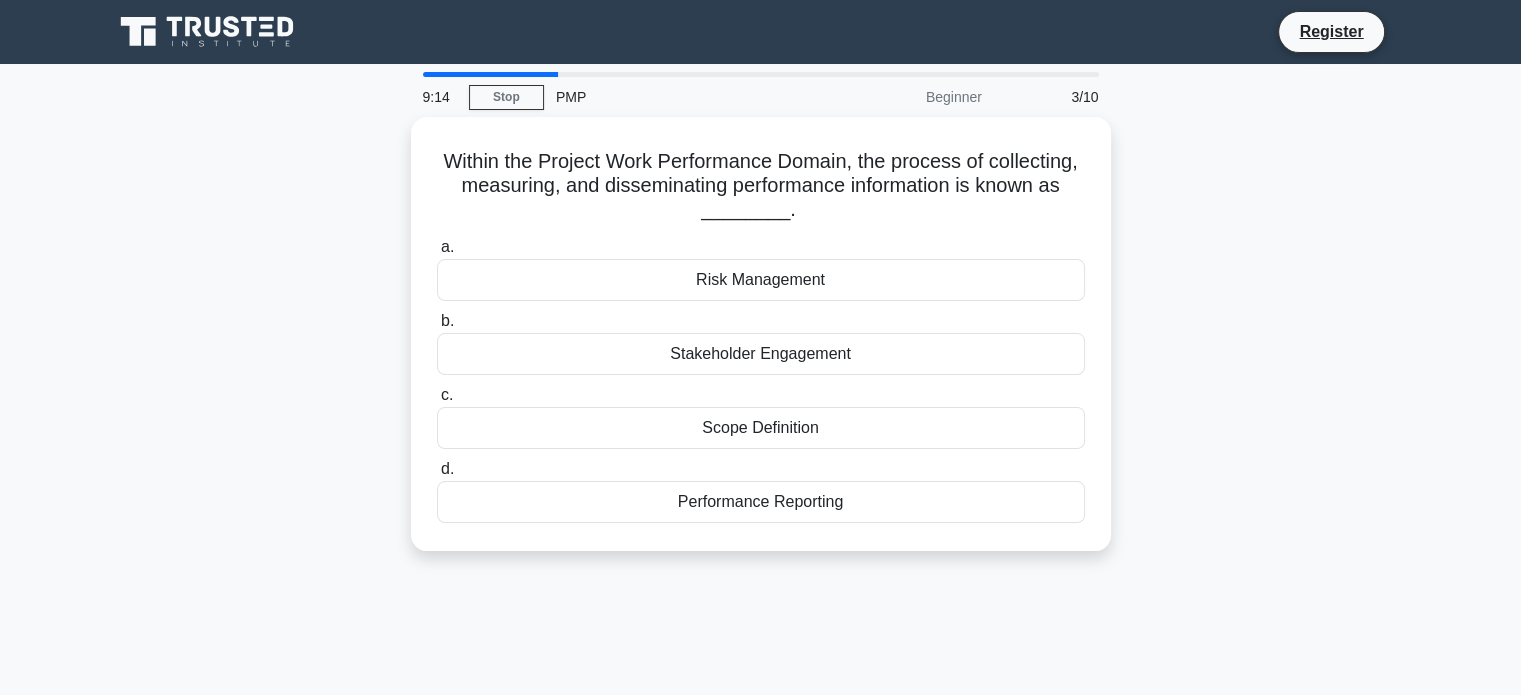 click on "Performance Reporting" at bounding box center [761, 502] 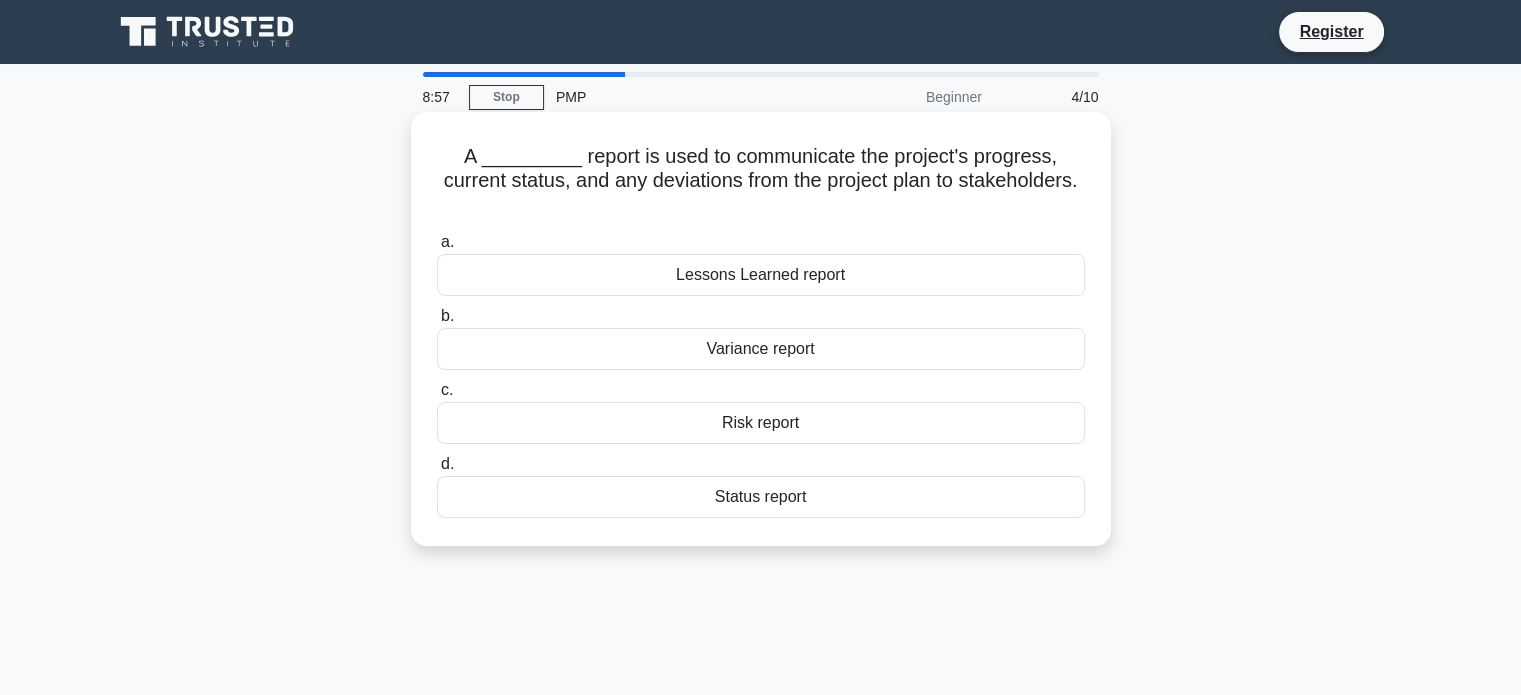 click on "Lessons Learned report" at bounding box center (761, 275) 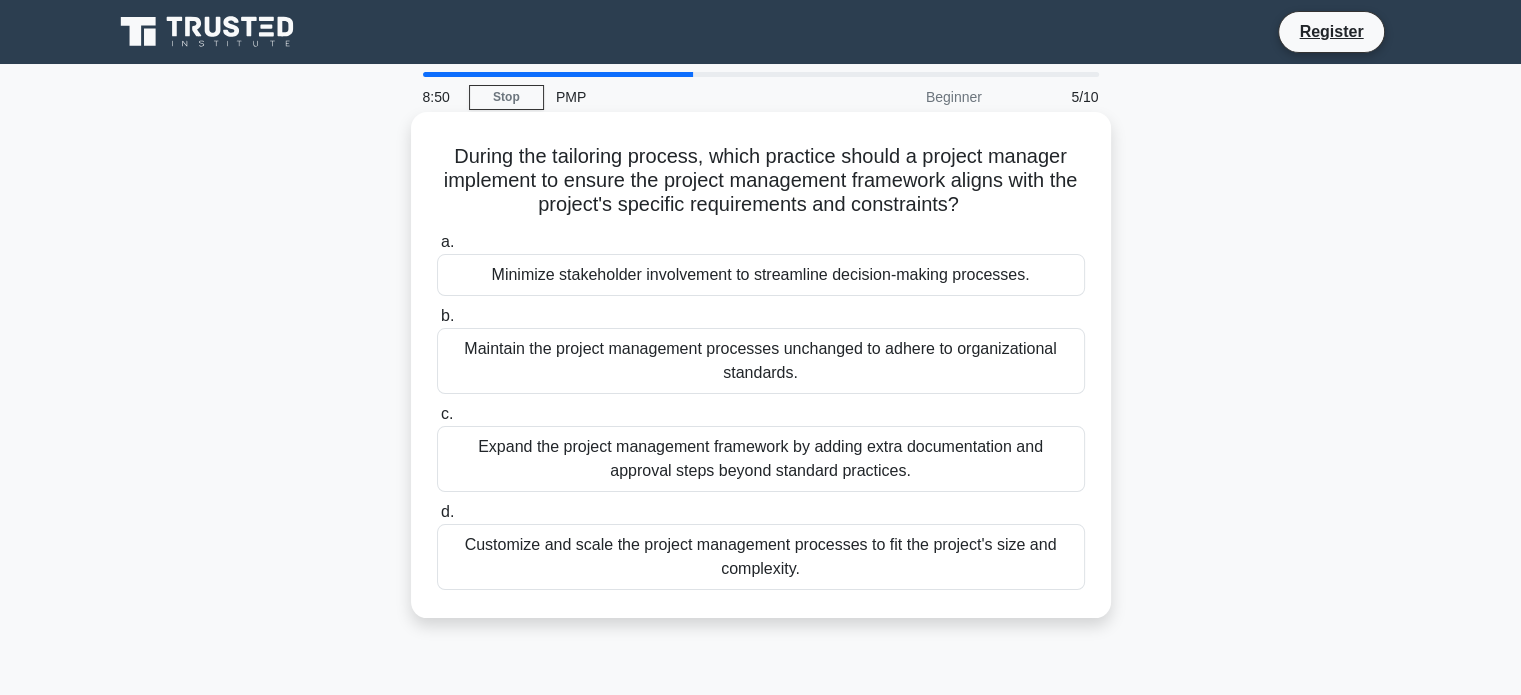 click on "Maintain the project management processes unchanged to adhere to organizational standards." at bounding box center (761, 361) 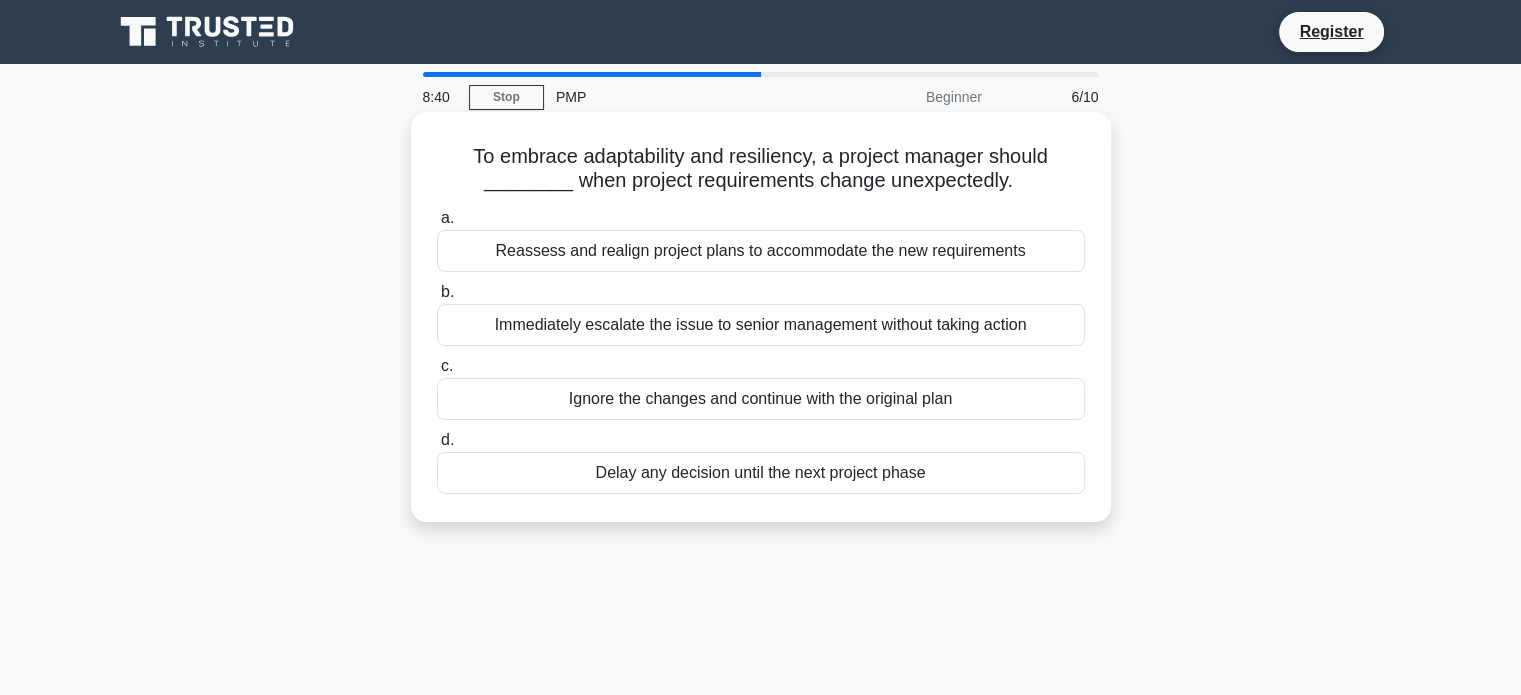 click on "Reassess and realign project plans to accommodate the new requirements" at bounding box center (761, 251) 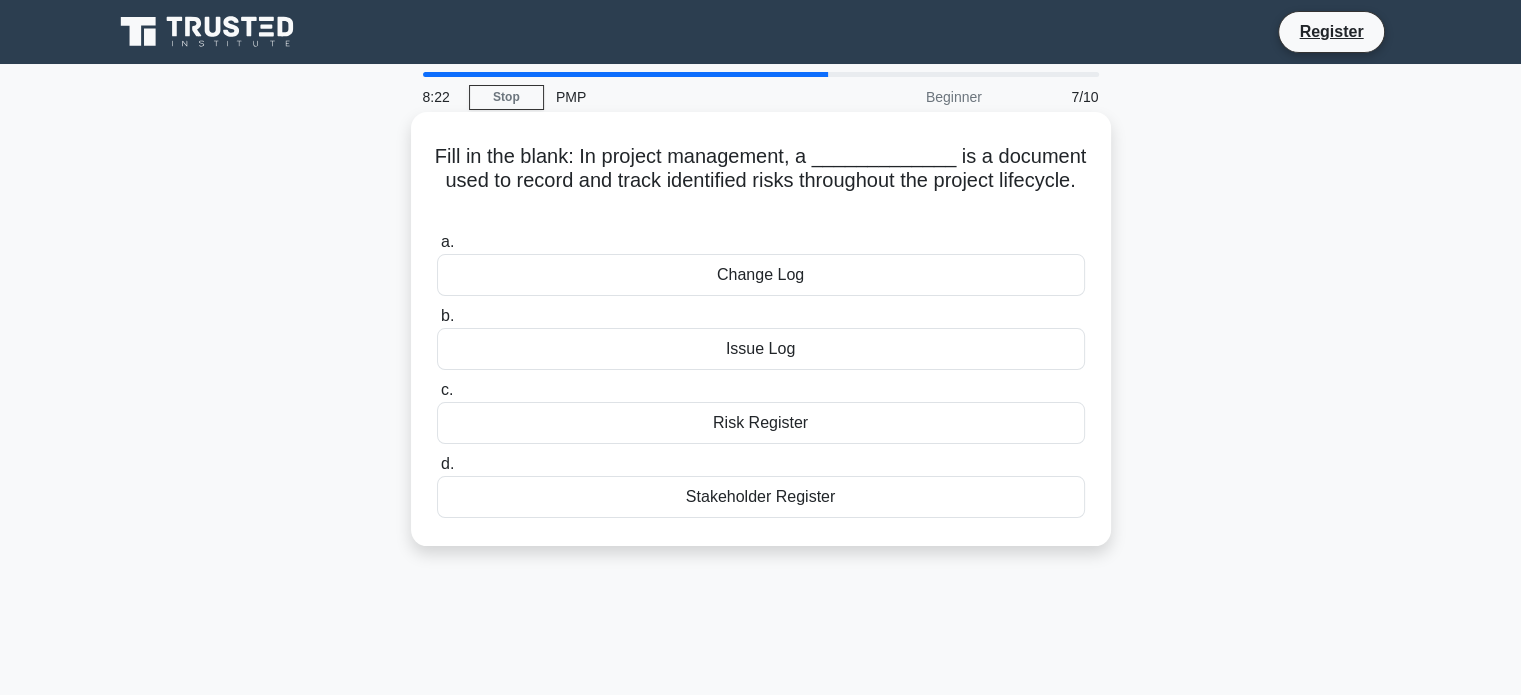 click on "Stakeholder Register" at bounding box center (761, 497) 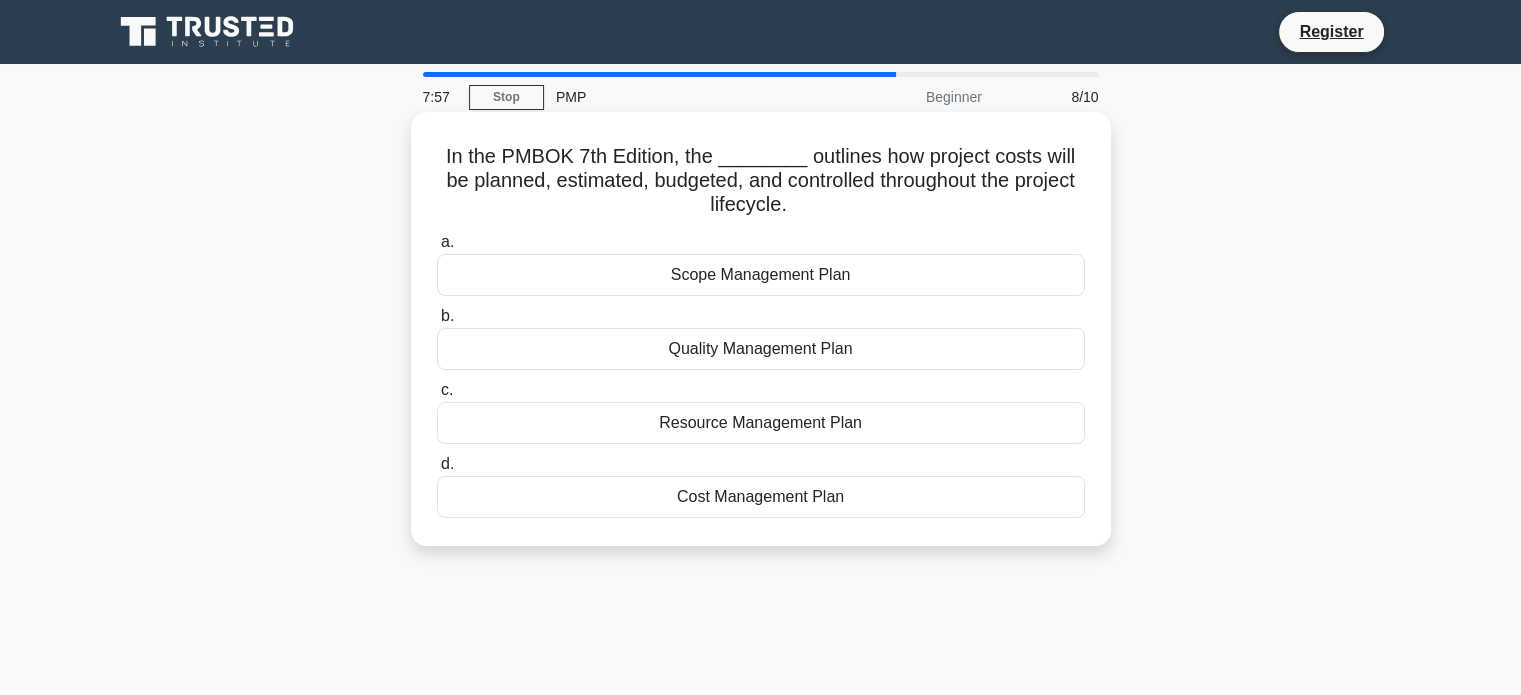 click on "Cost Management Plan" at bounding box center [761, 497] 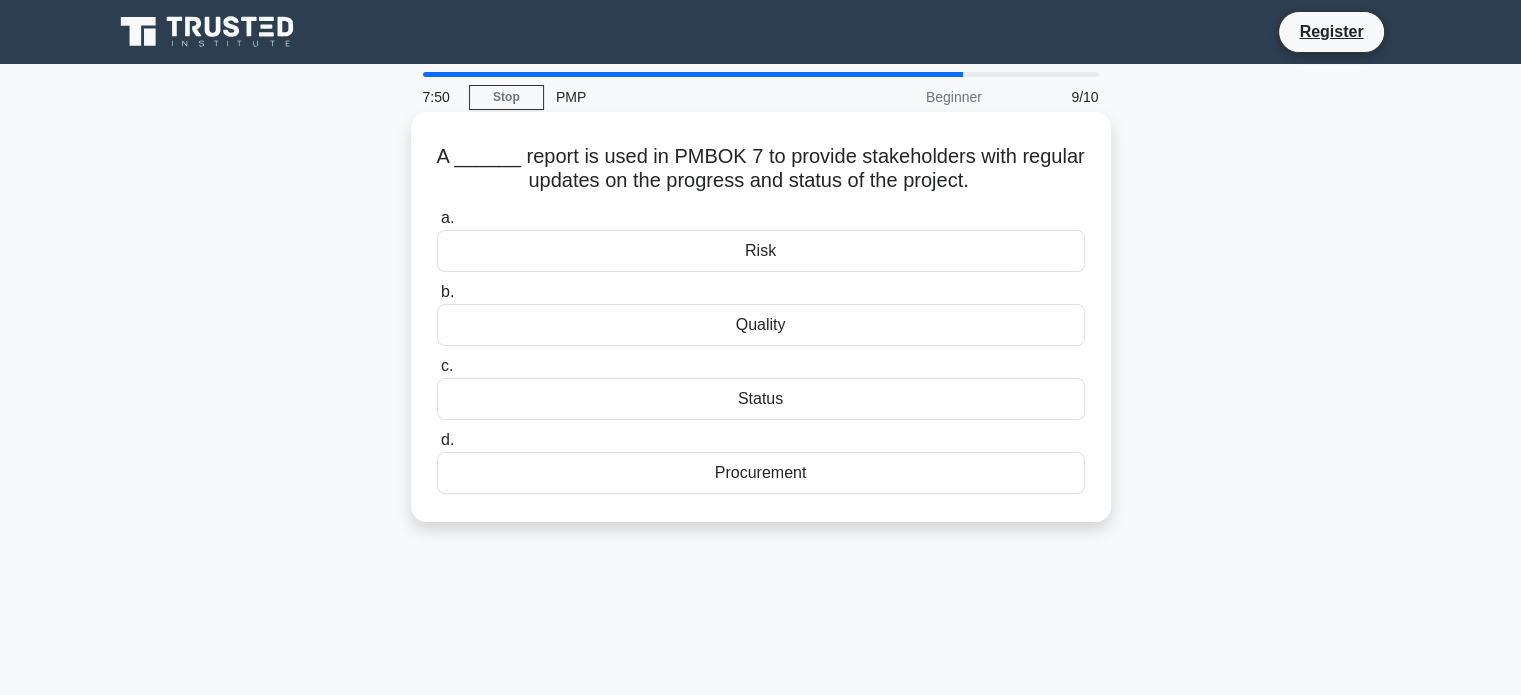 click on "Risk" at bounding box center [761, 251] 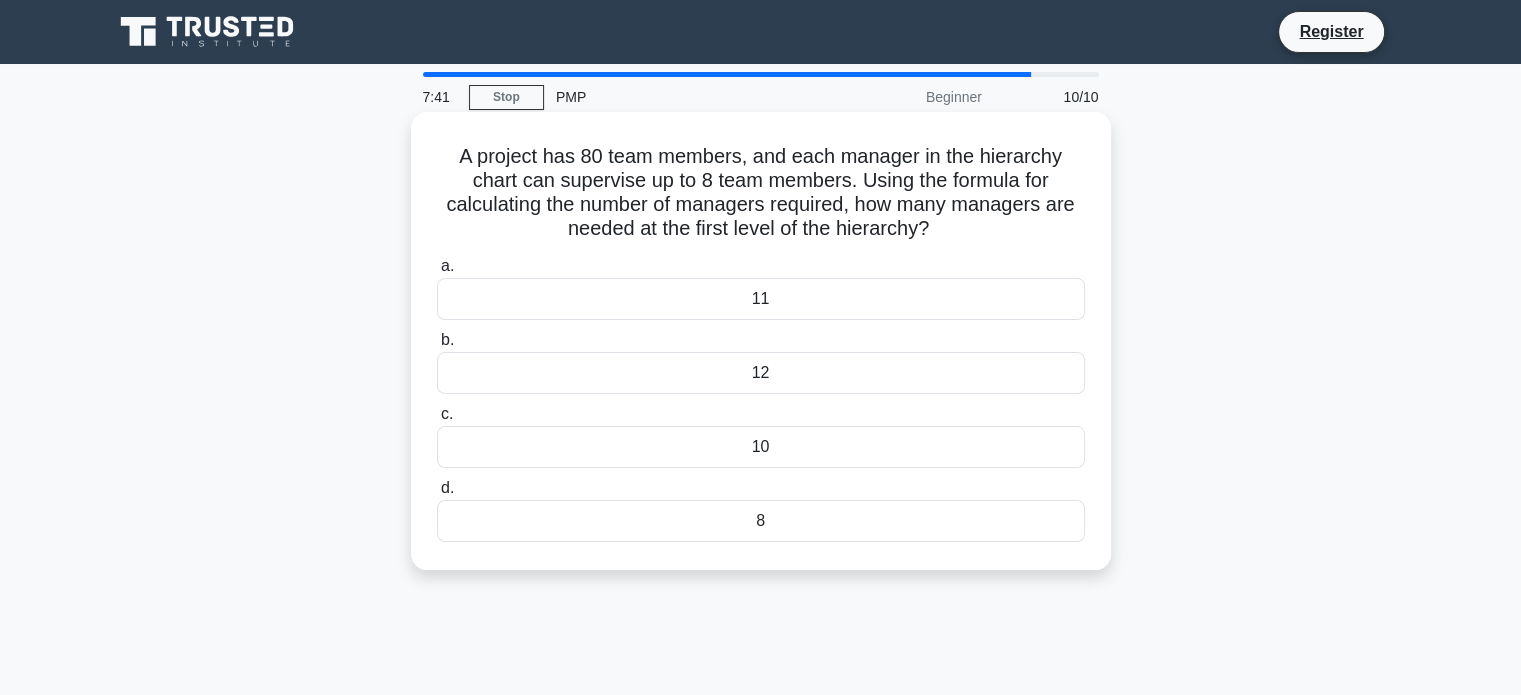 click on "10" at bounding box center (761, 447) 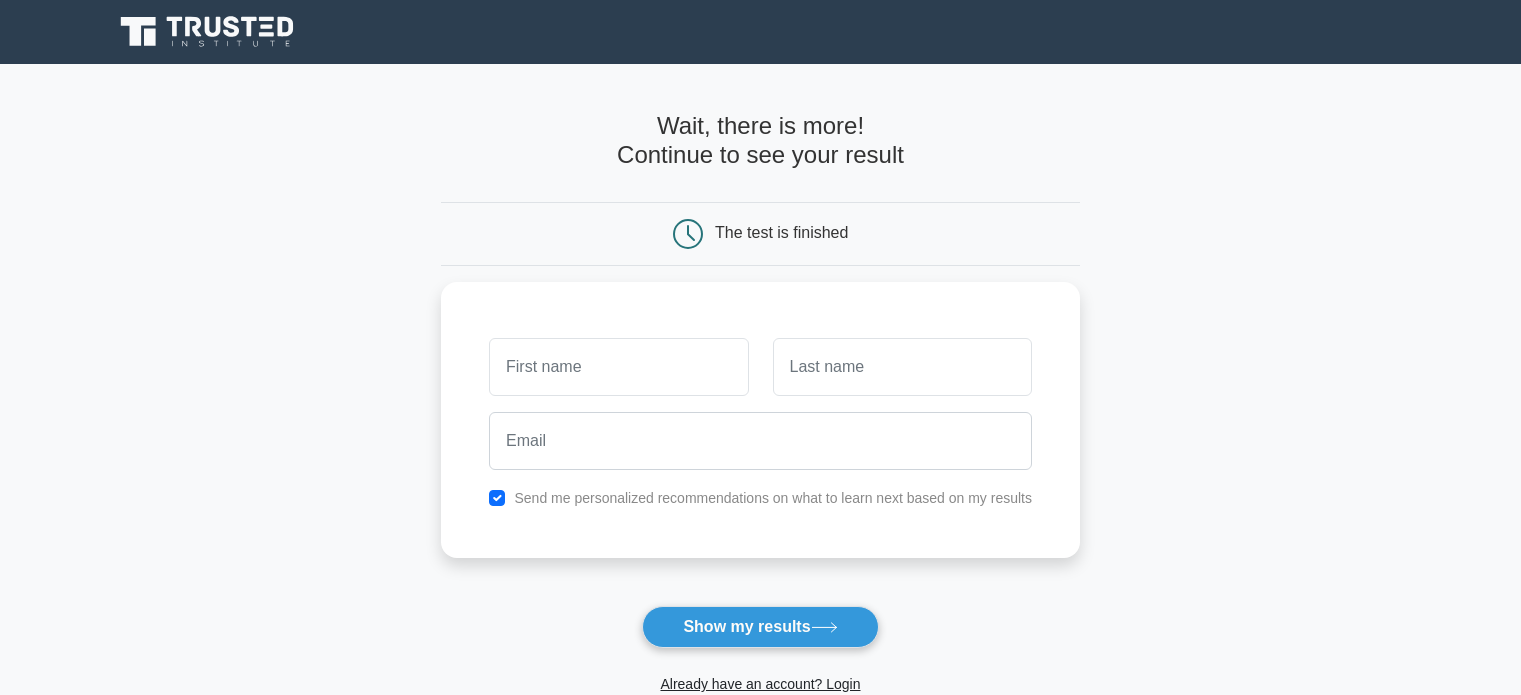 scroll, scrollTop: 0, scrollLeft: 0, axis: both 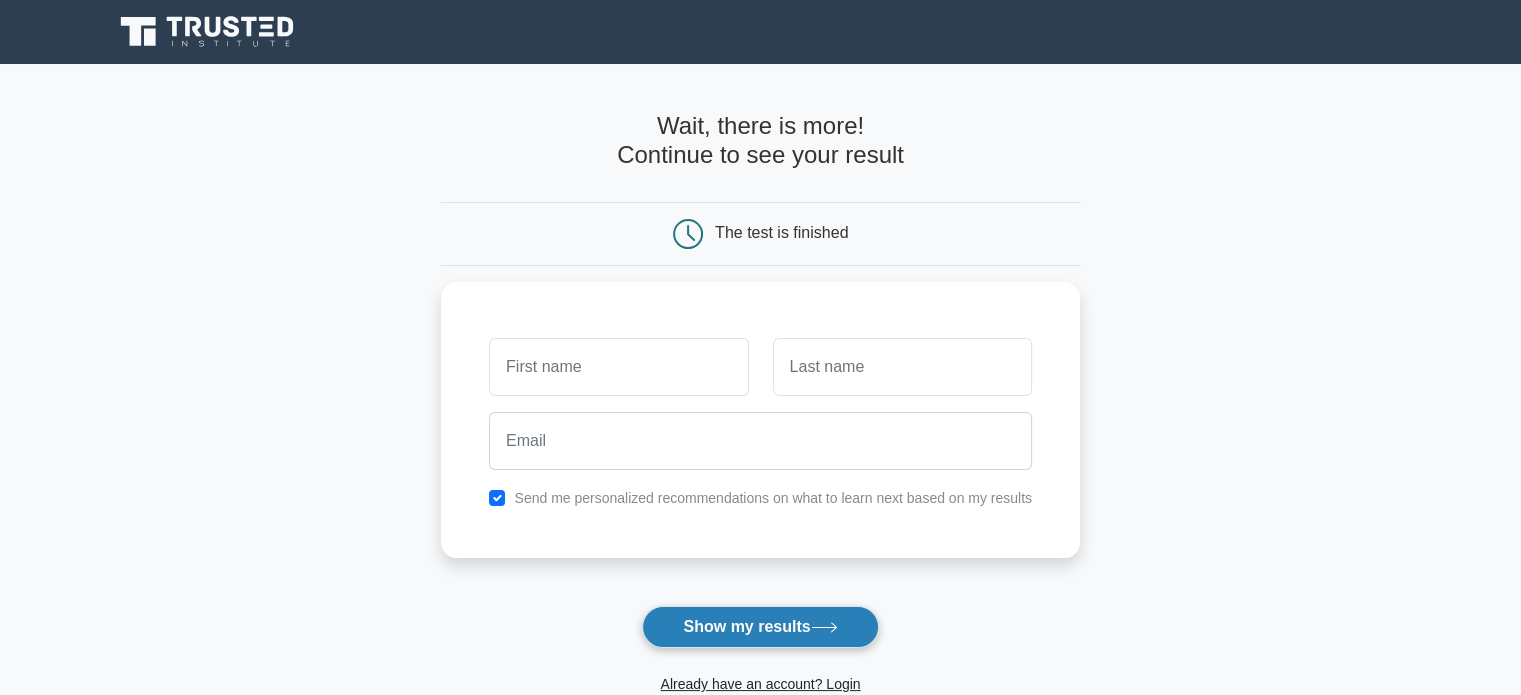 click on "Show my results" at bounding box center (760, 627) 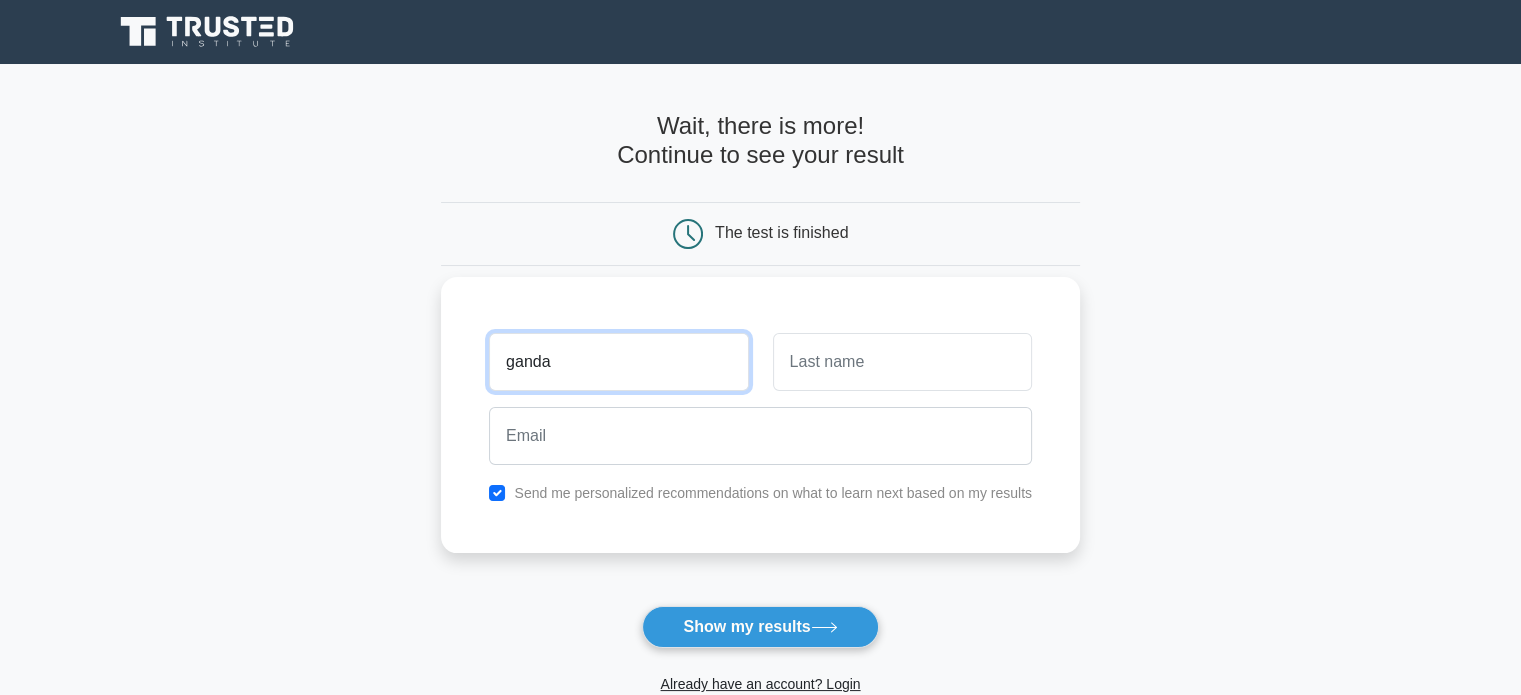 type on "ganda" 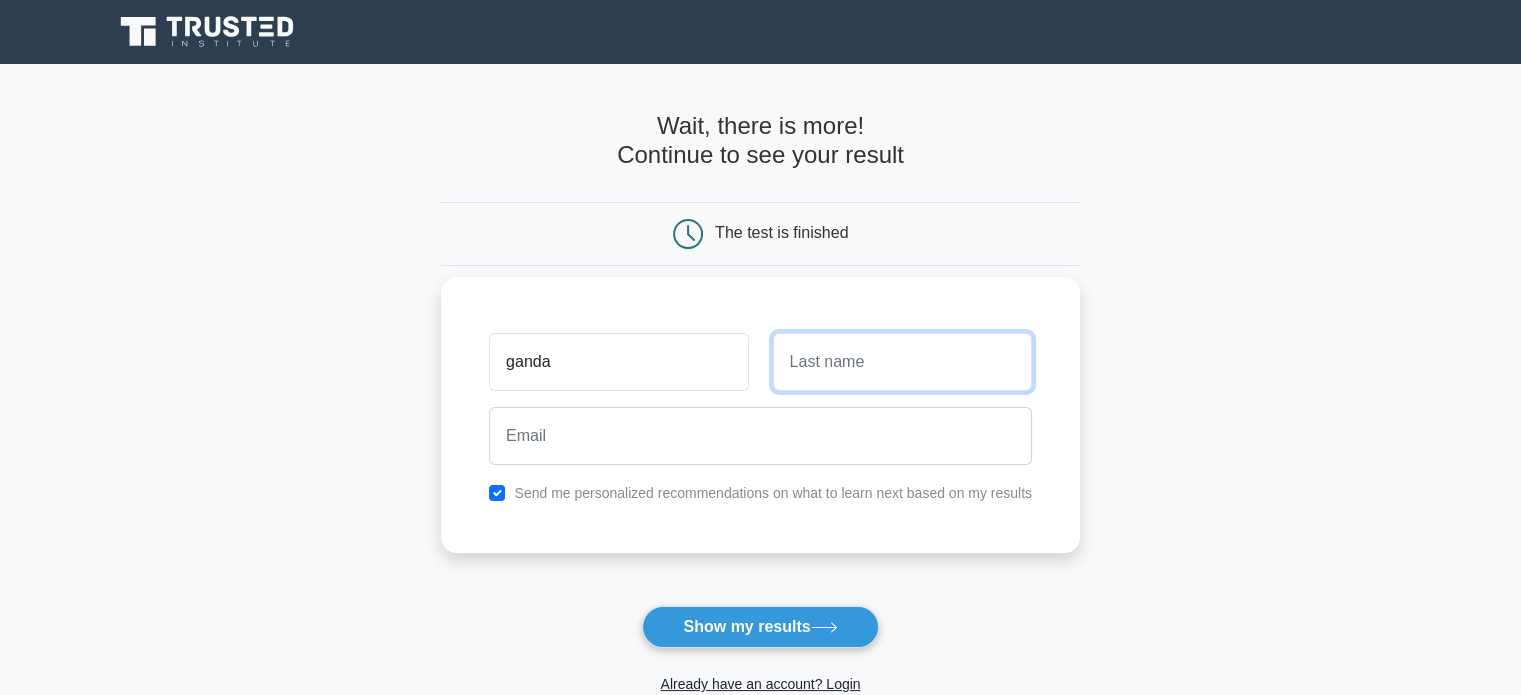 click at bounding box center [902, 362] 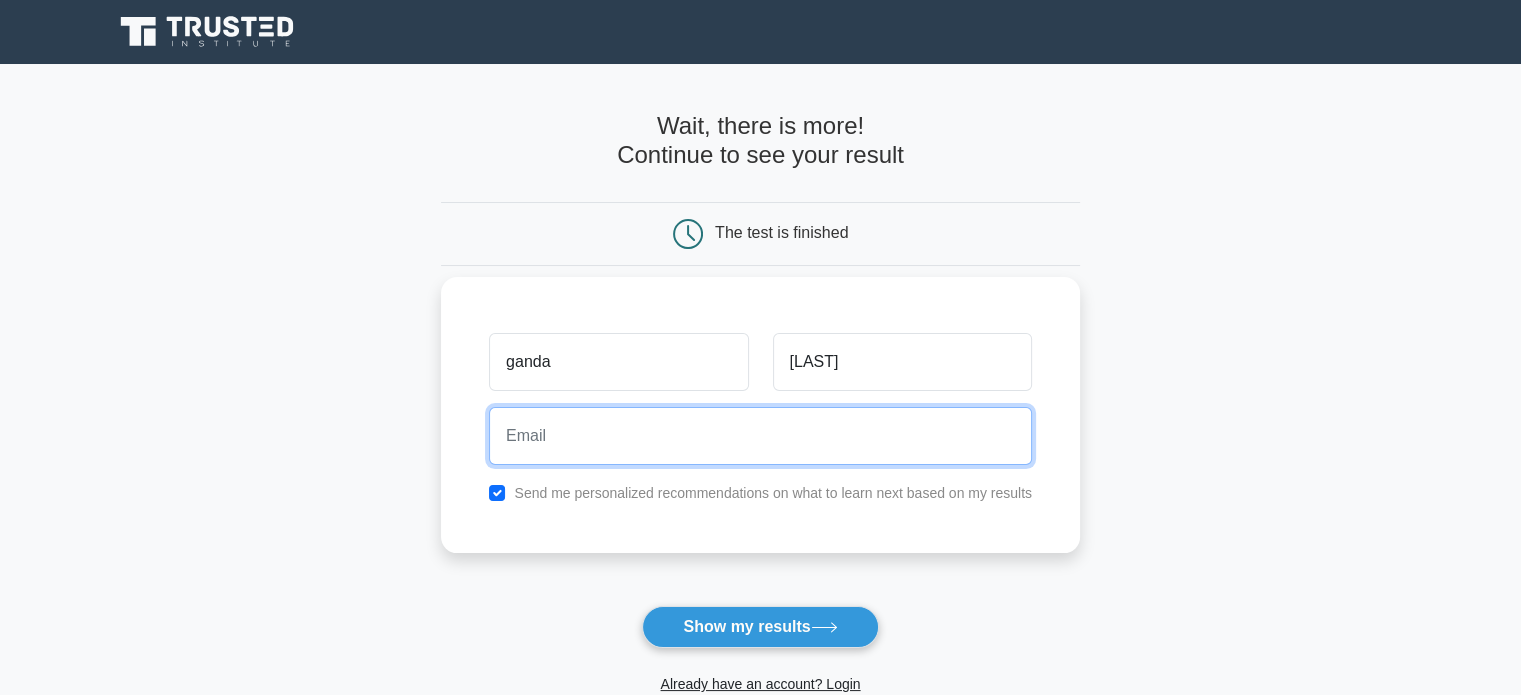 click at bounding box center [760, 436] 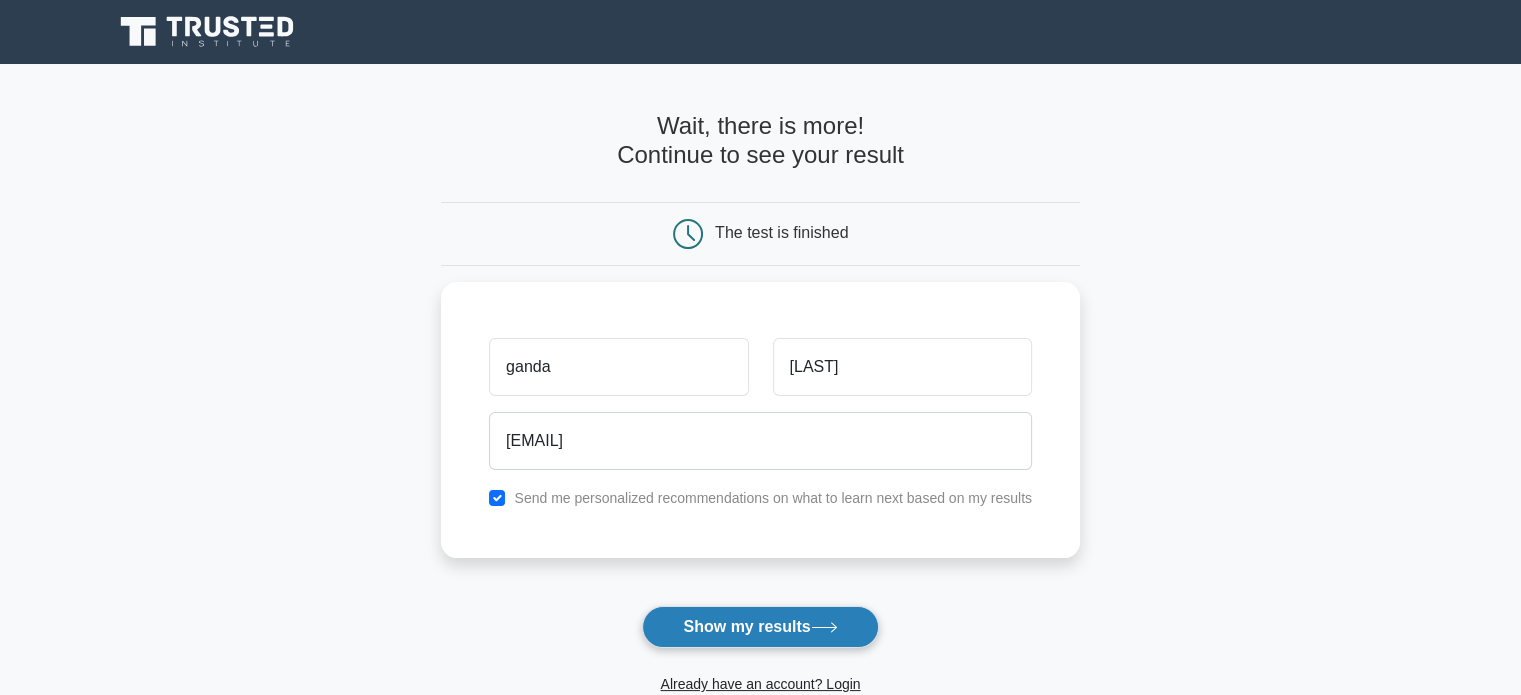 click on "Show my results" at bounding box center [760, 627] 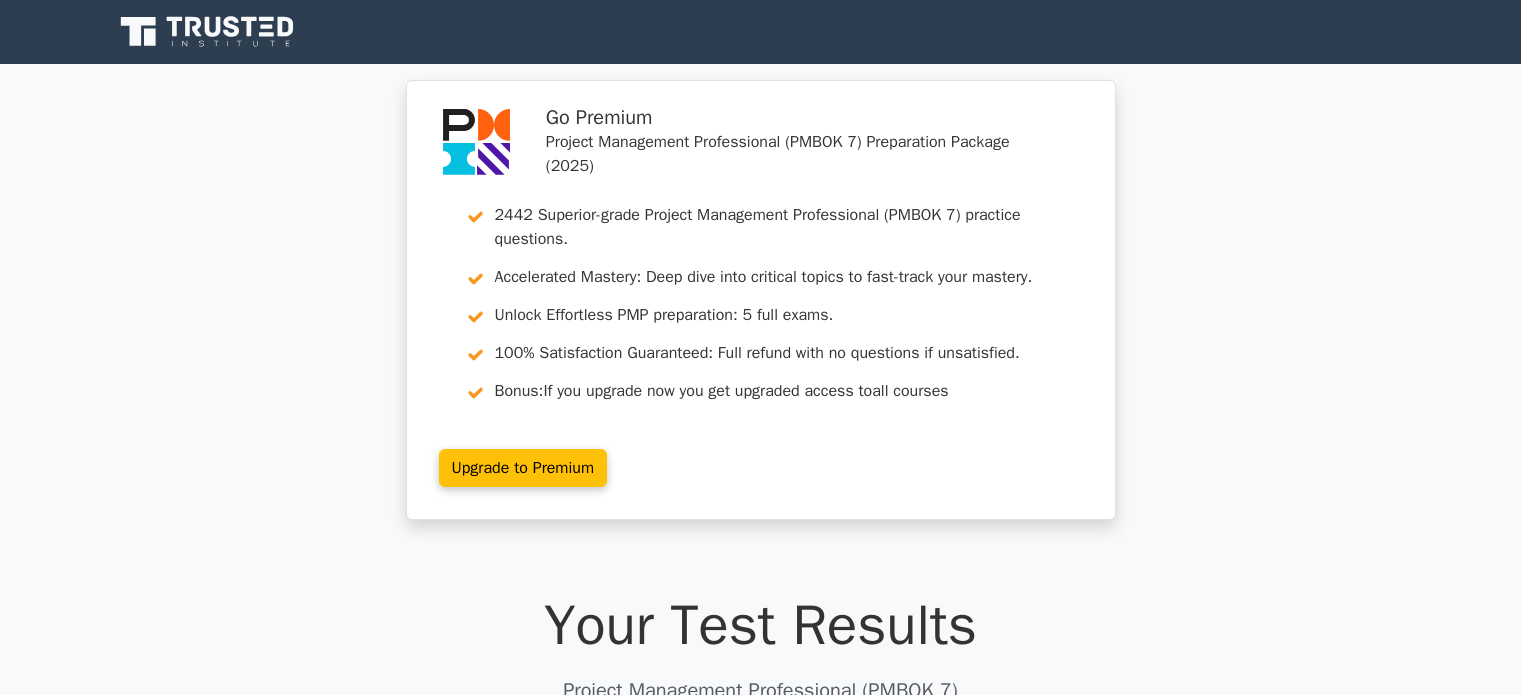 scroll, scrollTop: 0, scrollLeft: 0, axis: both 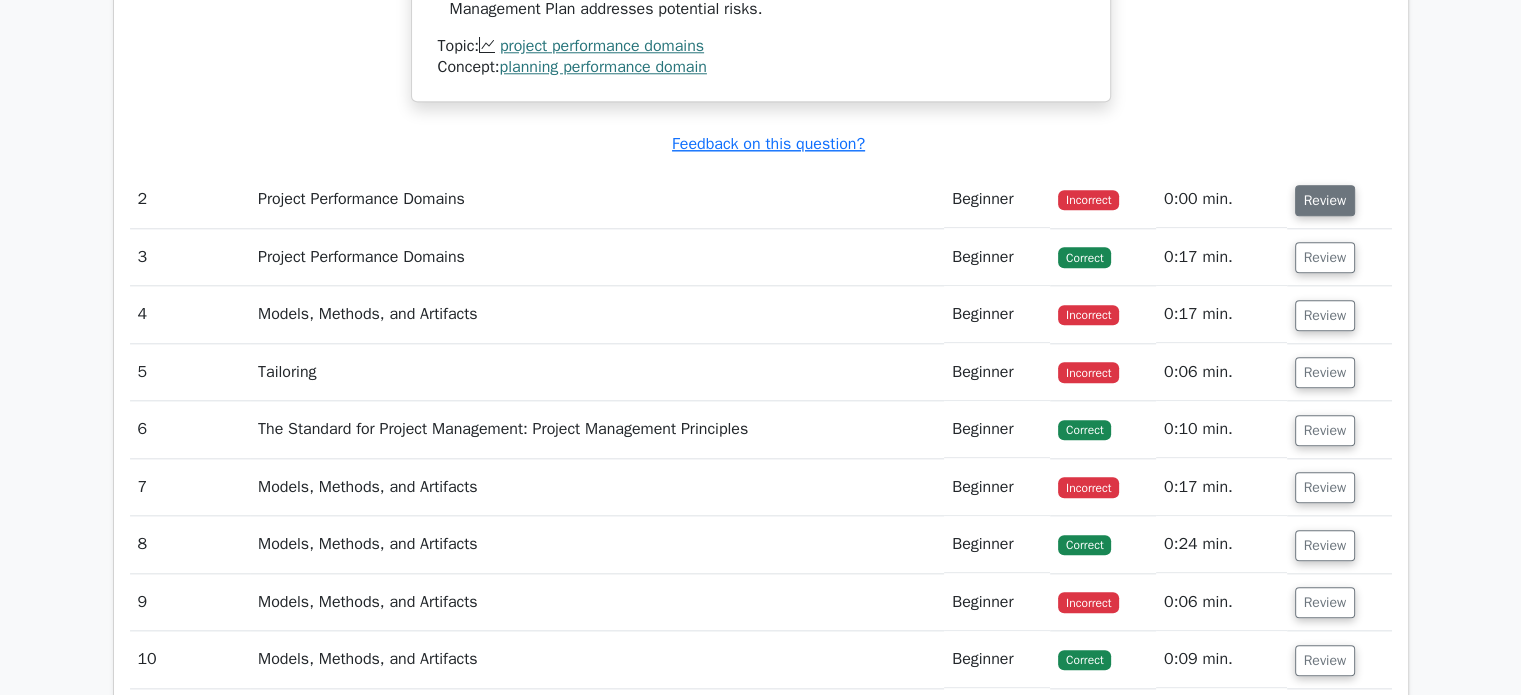 click on "Review" at bounding box center (1325, 200) 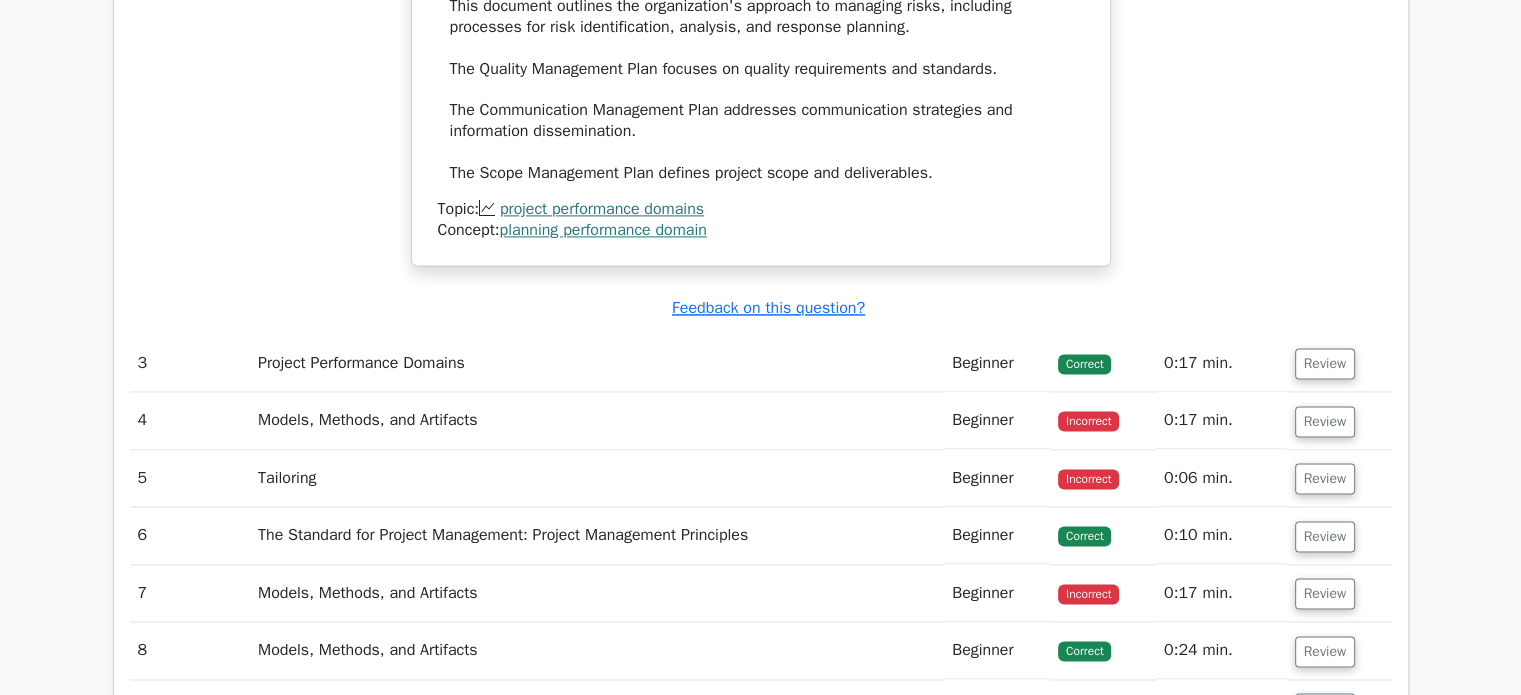 scroll, scrollTop: 2826, scrollLeft: 0, axis: vertical 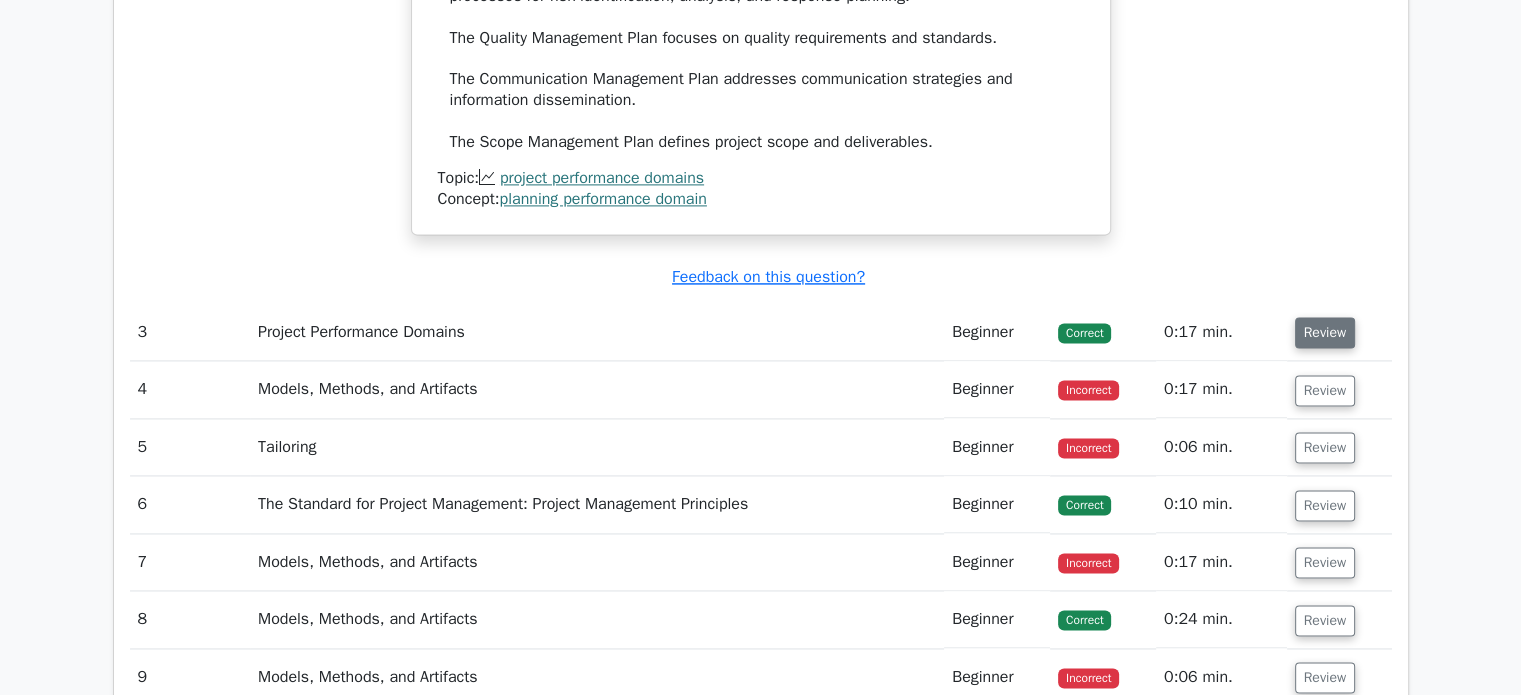 click on "Review" at bounding box center (1325, 332) 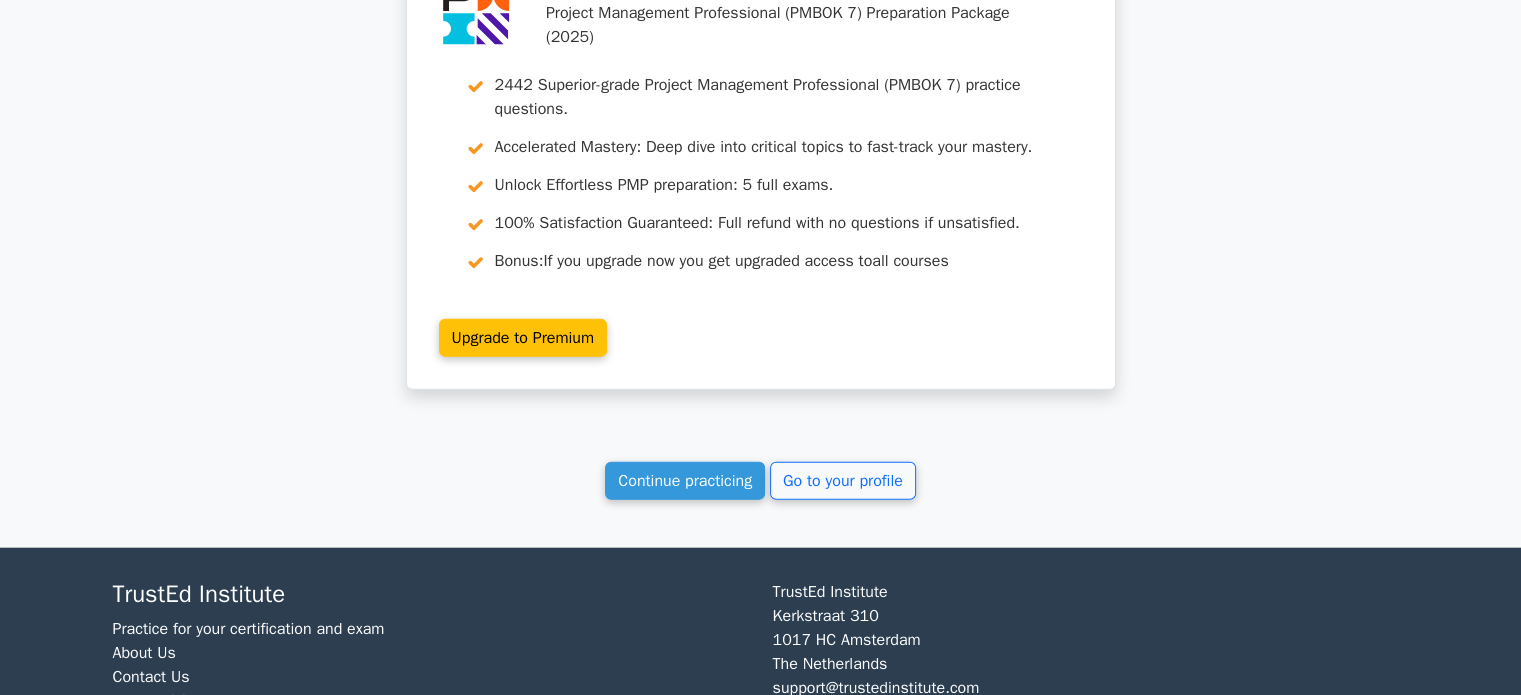 scroll, scrollTop: 4672, scrollLeft: 0, axis: vertical 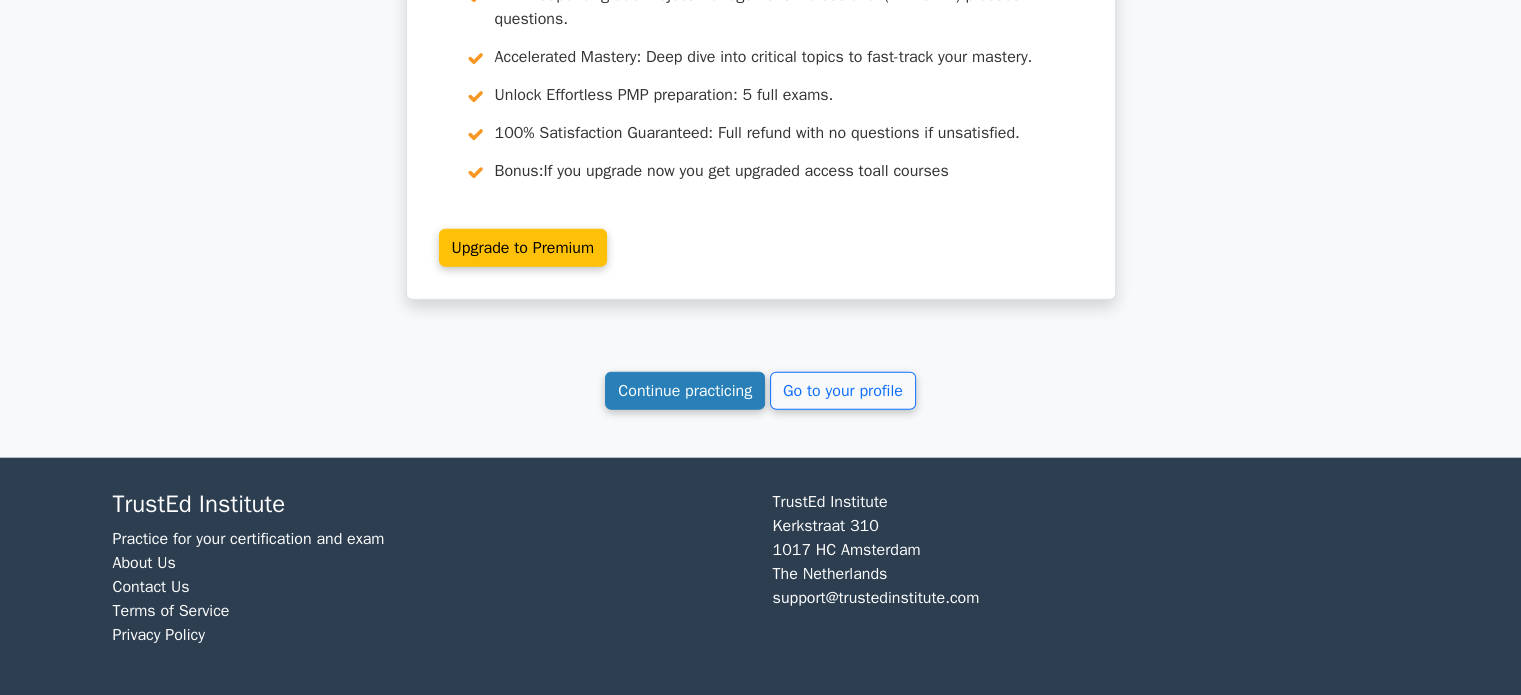 click on "Continue practicing" at bounding box center (685, 391) 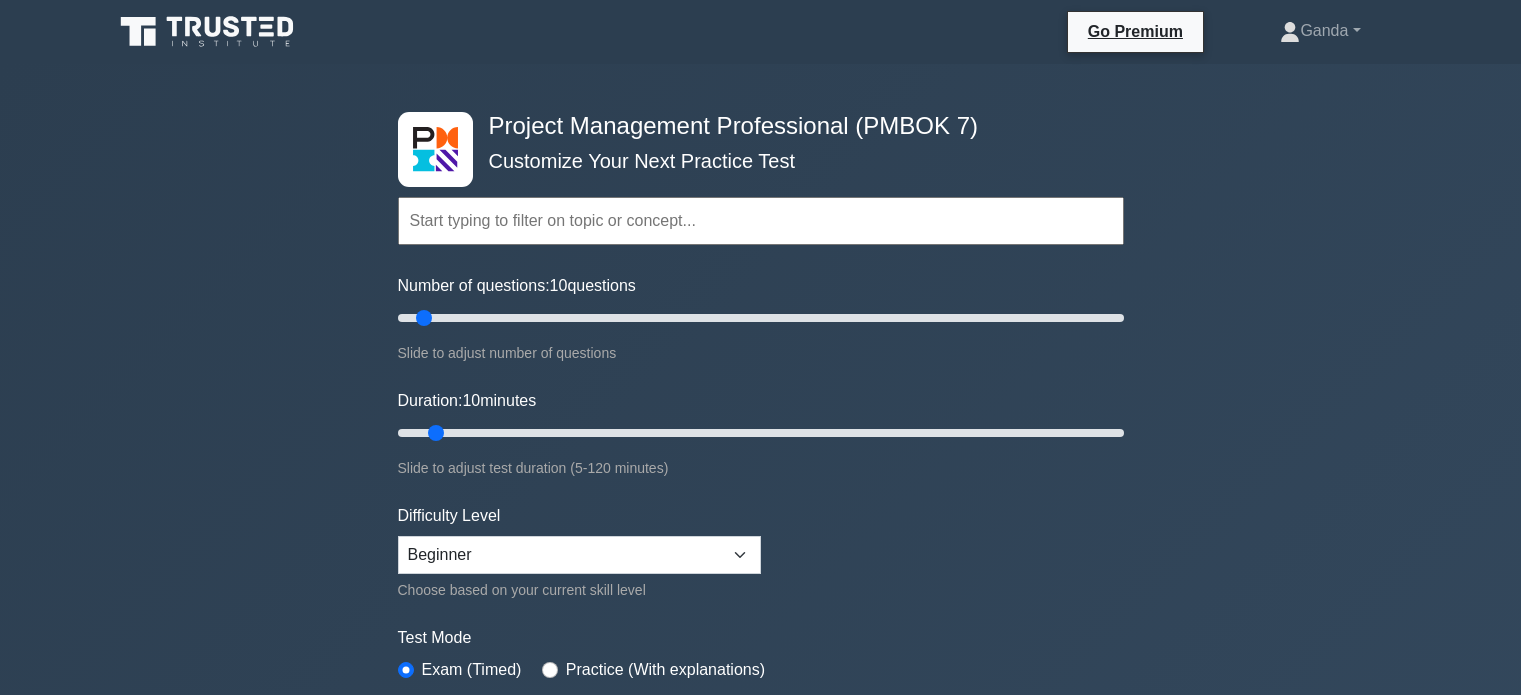 scroll, scrollTop: 0, scrollLeft: 0, axis: both 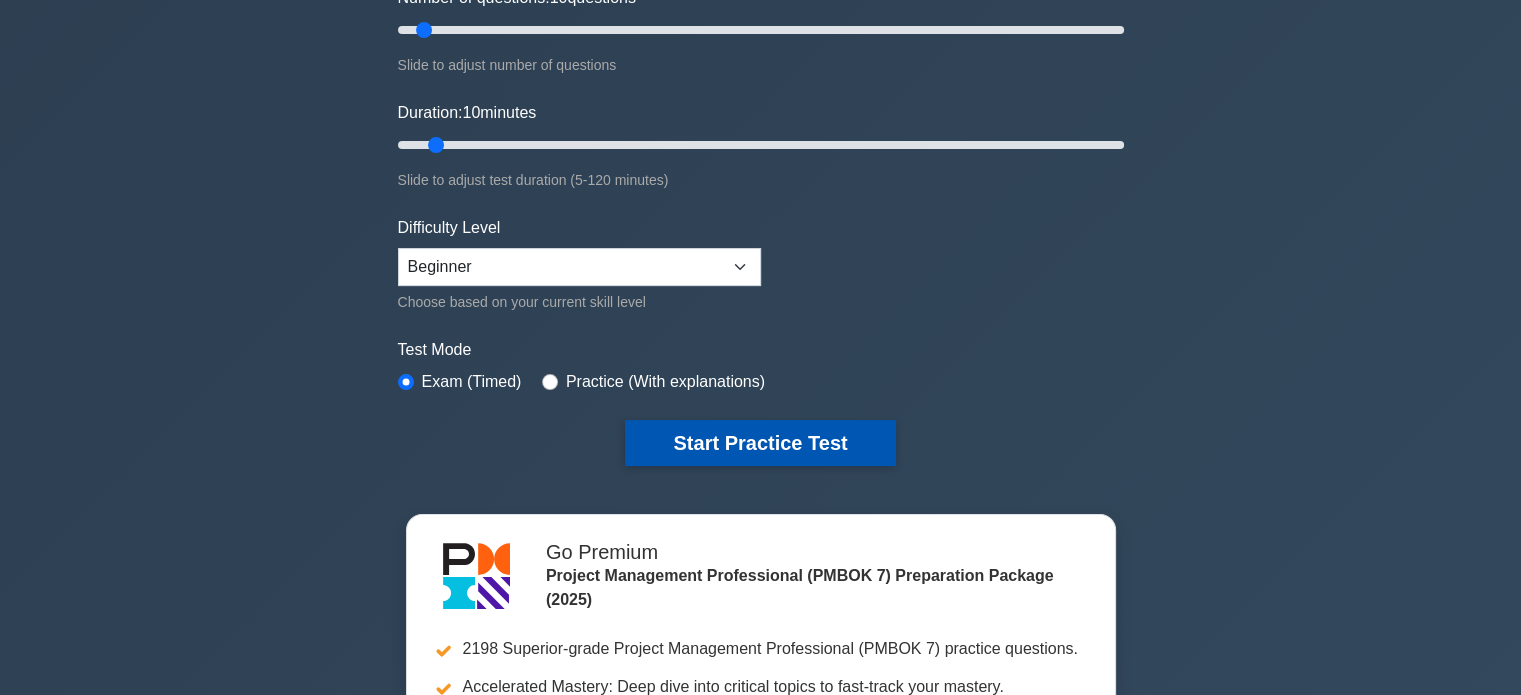 click on "Start Practice Test" at bounding box center [760, 443] 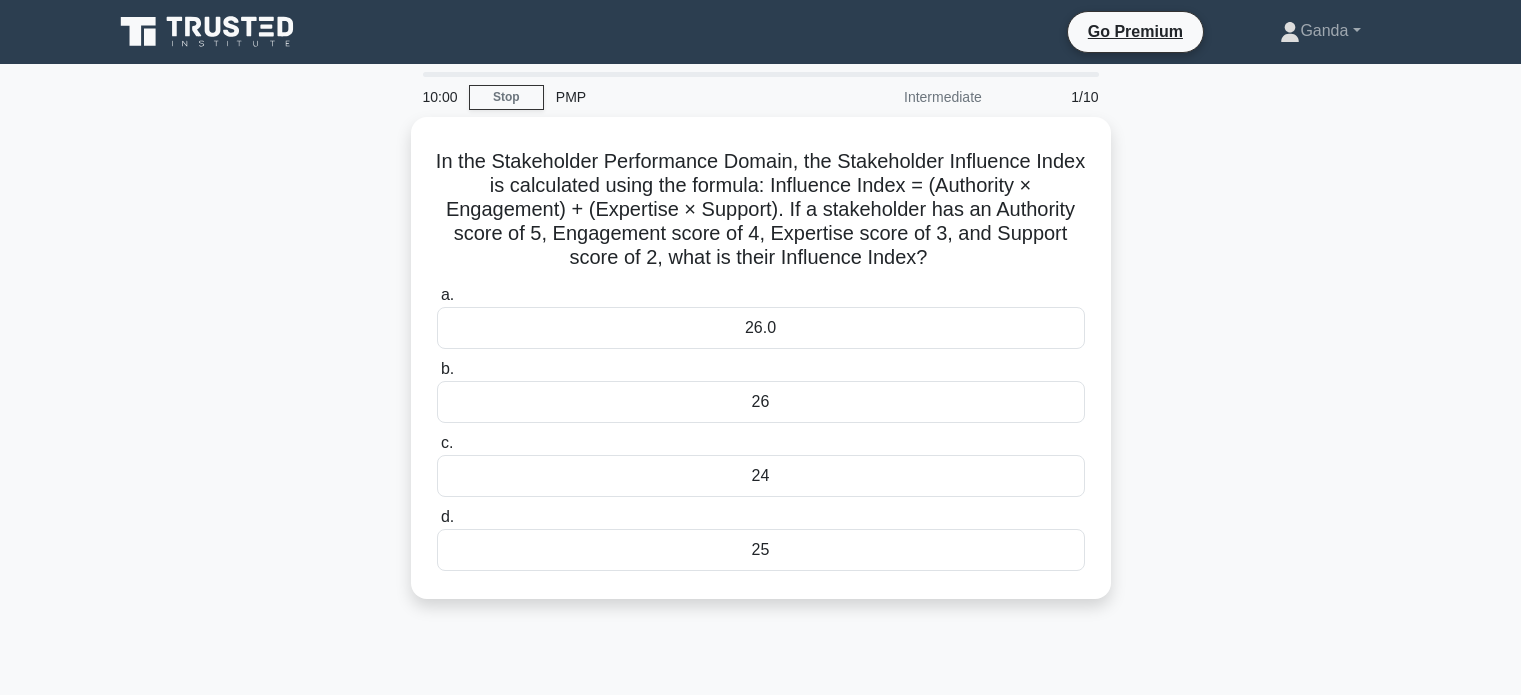 scroll, scrollTop: 0, scrollLeft: 0, axis: both 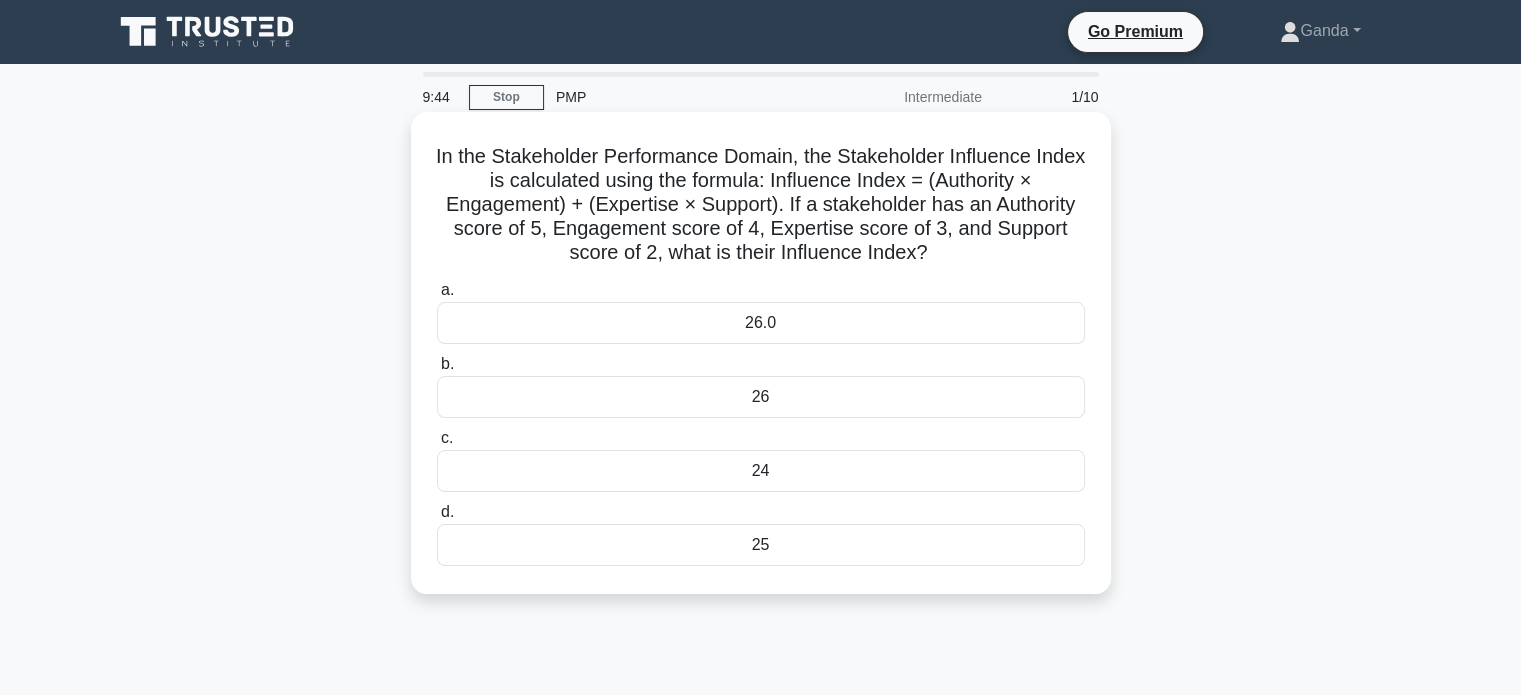 click on "26" at bounding box center [761, 397] 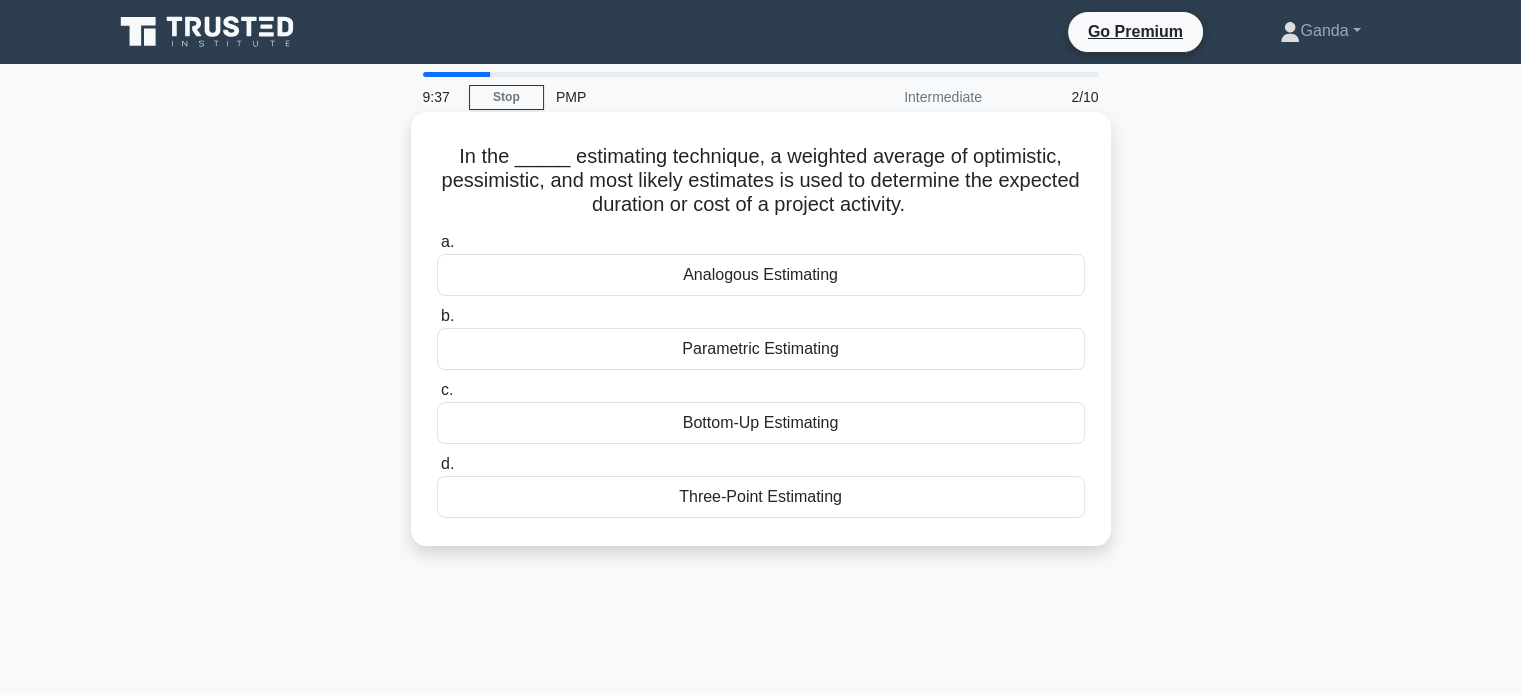 click on "Bottom-Up Estimating" at bounding box center [761, 423] 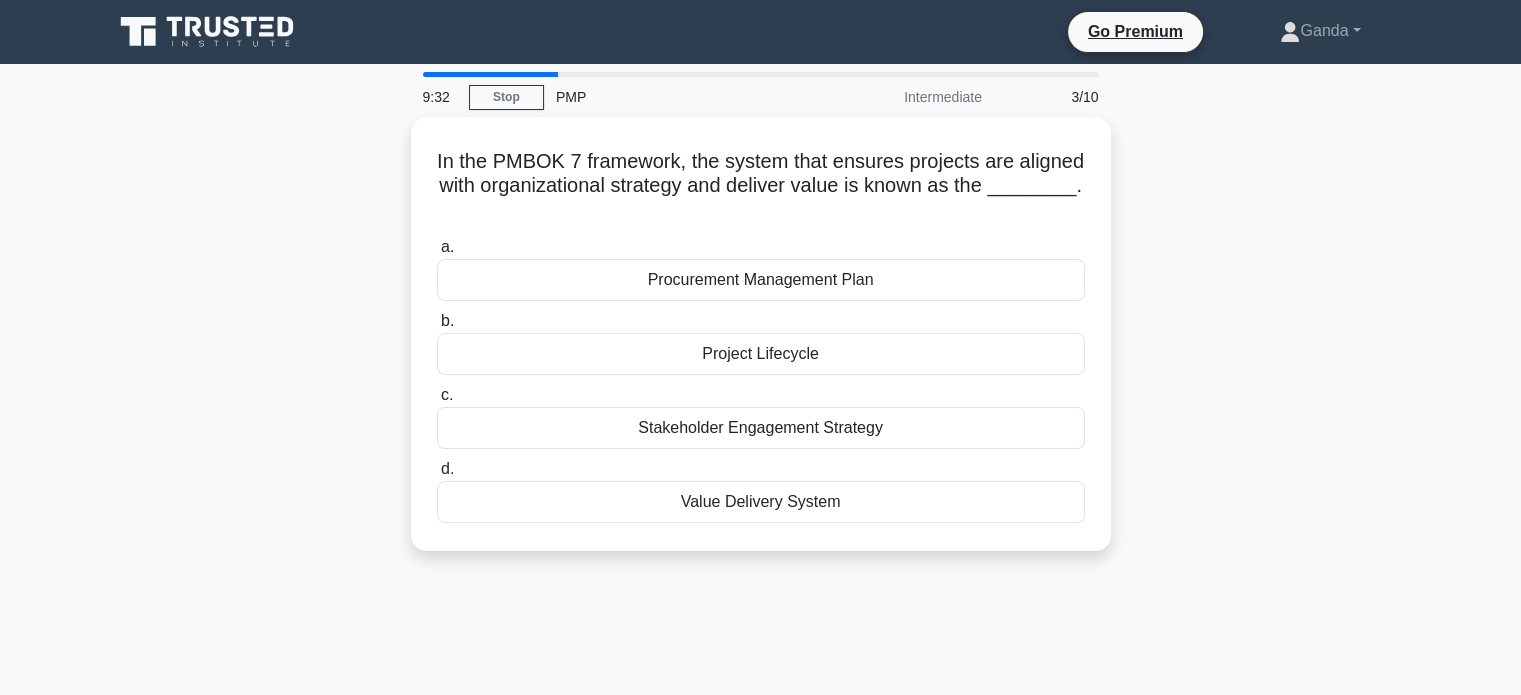click on "Stakeholder Engagement Strategy" at bounding box center [761, 428] 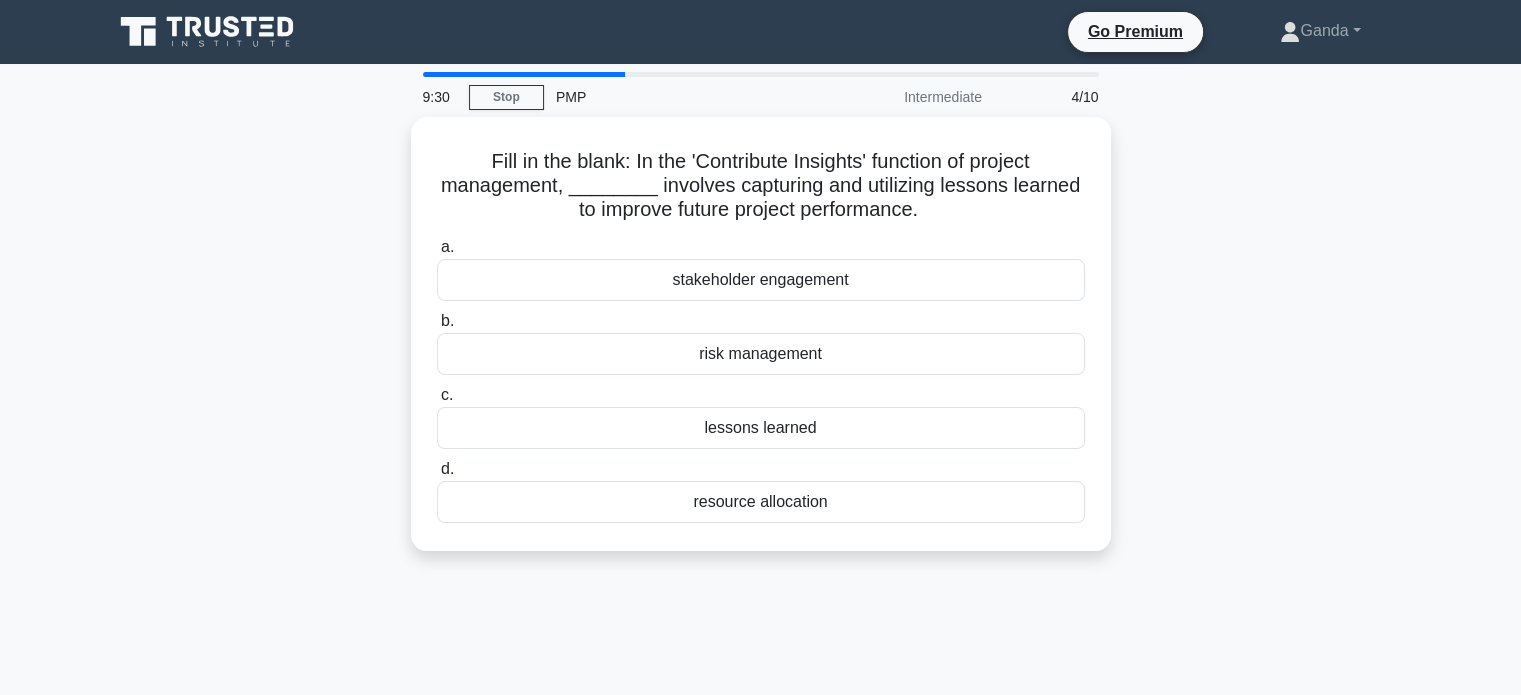 click on "lessons learned" at bounding box center [761, 428] 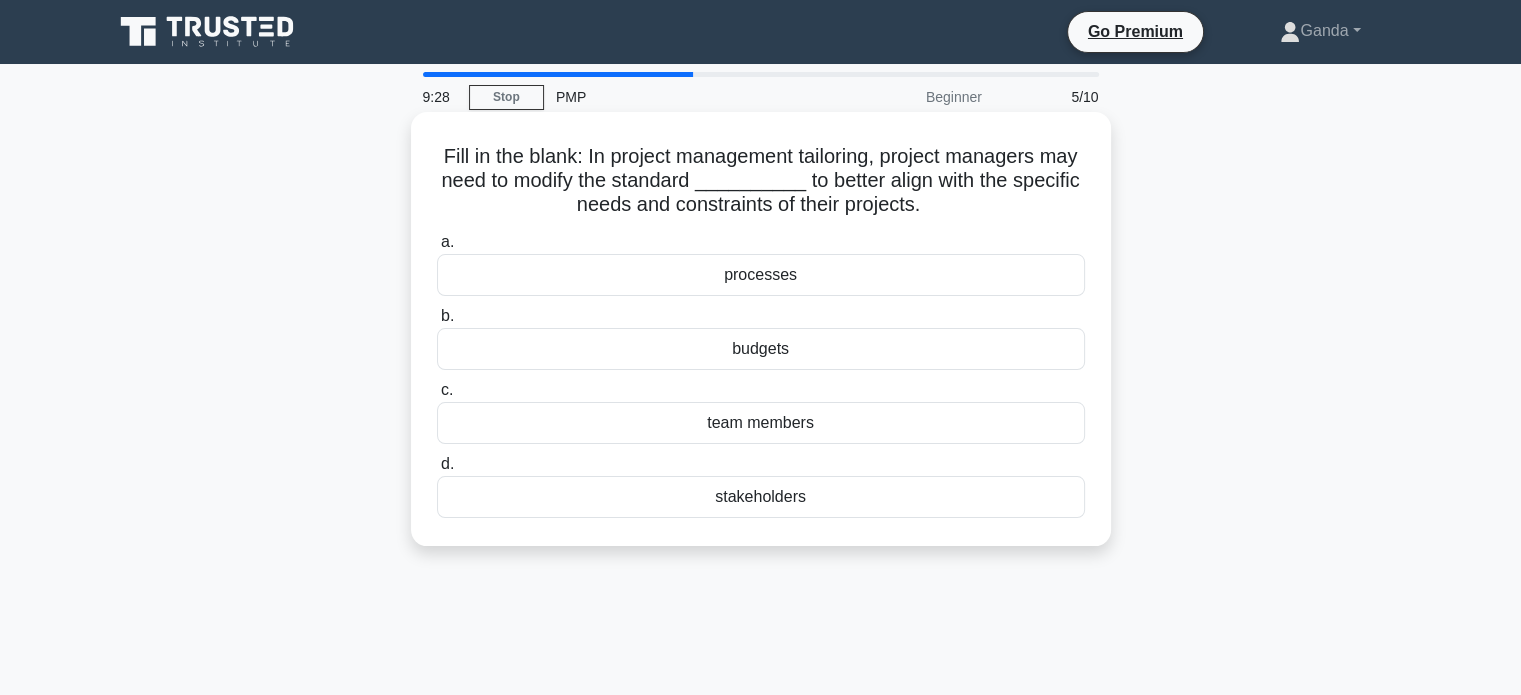 click on "processes" at bounding box center [761, 275] 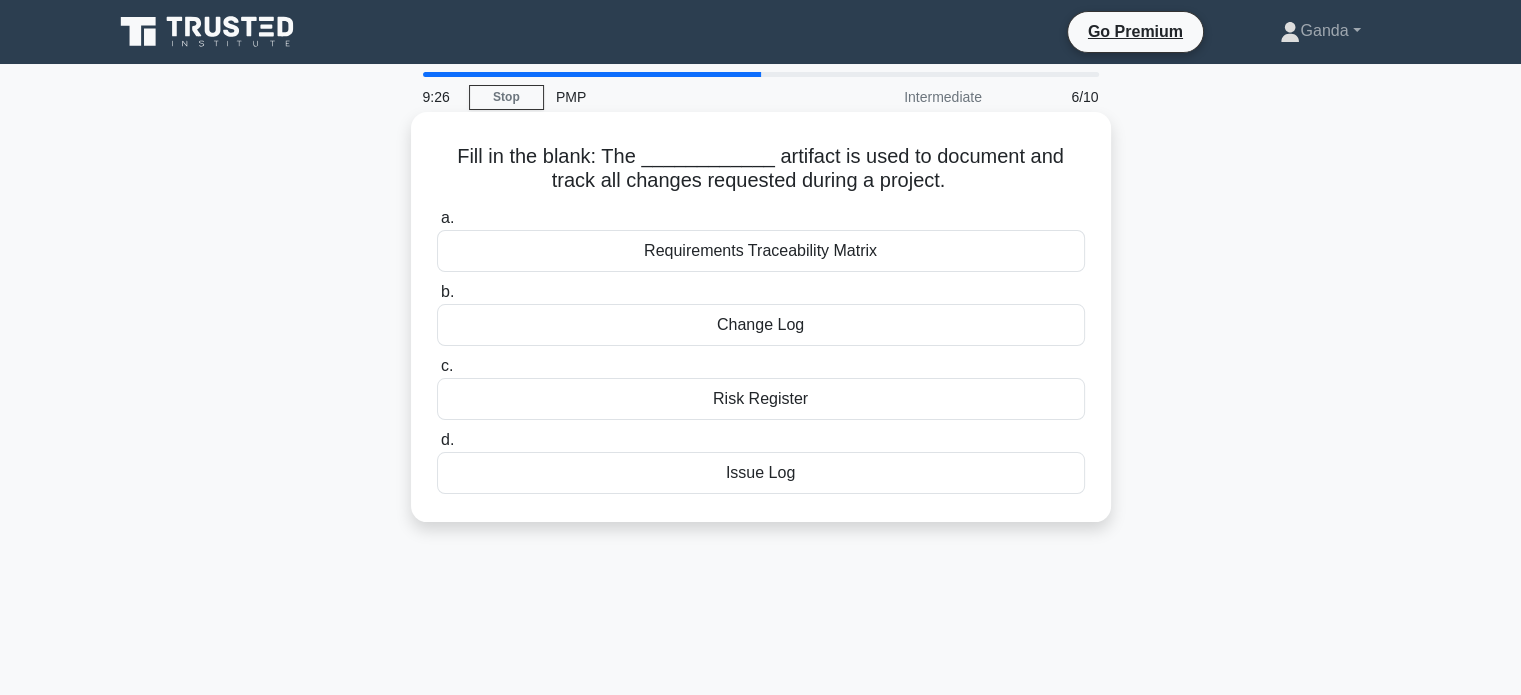 click on "Issue Log" at bounding box center [761, 473] 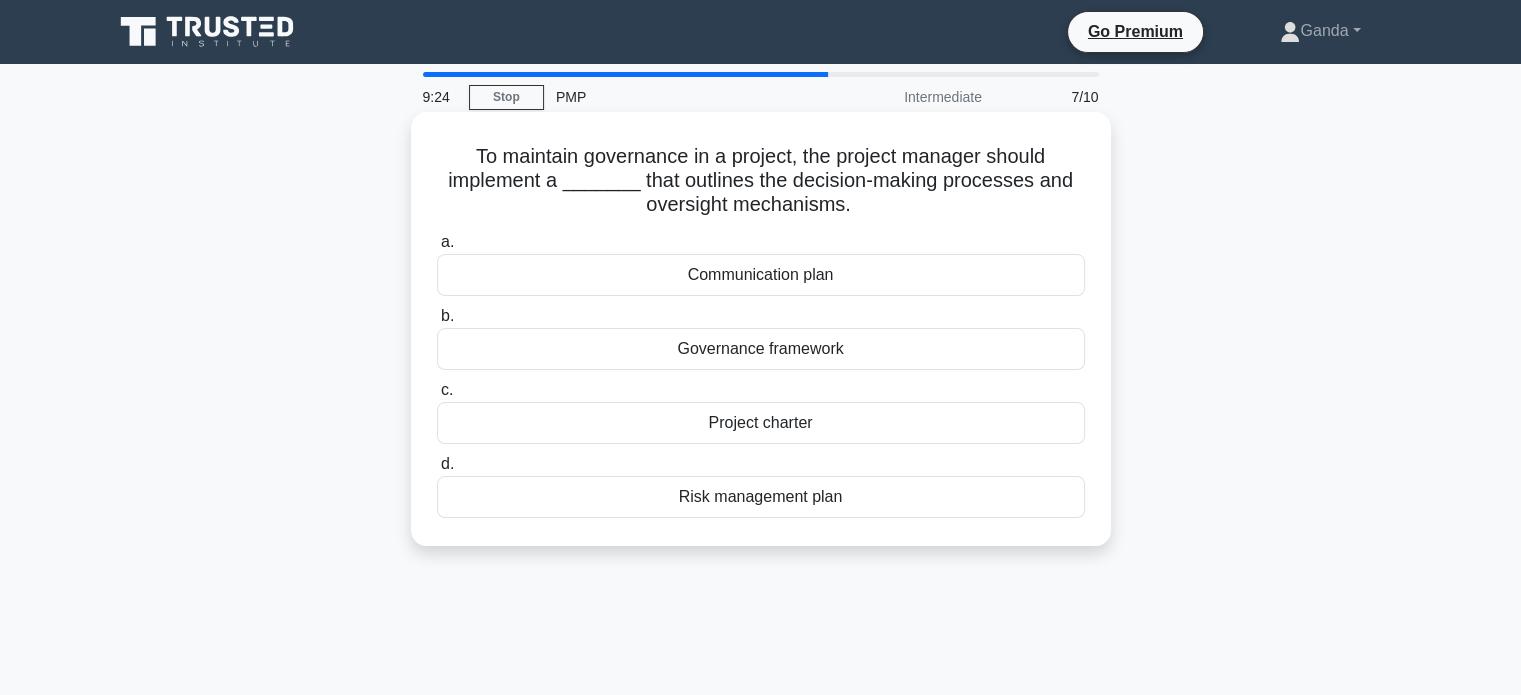 click on "Communication plan" at bounding box center [761, 275] 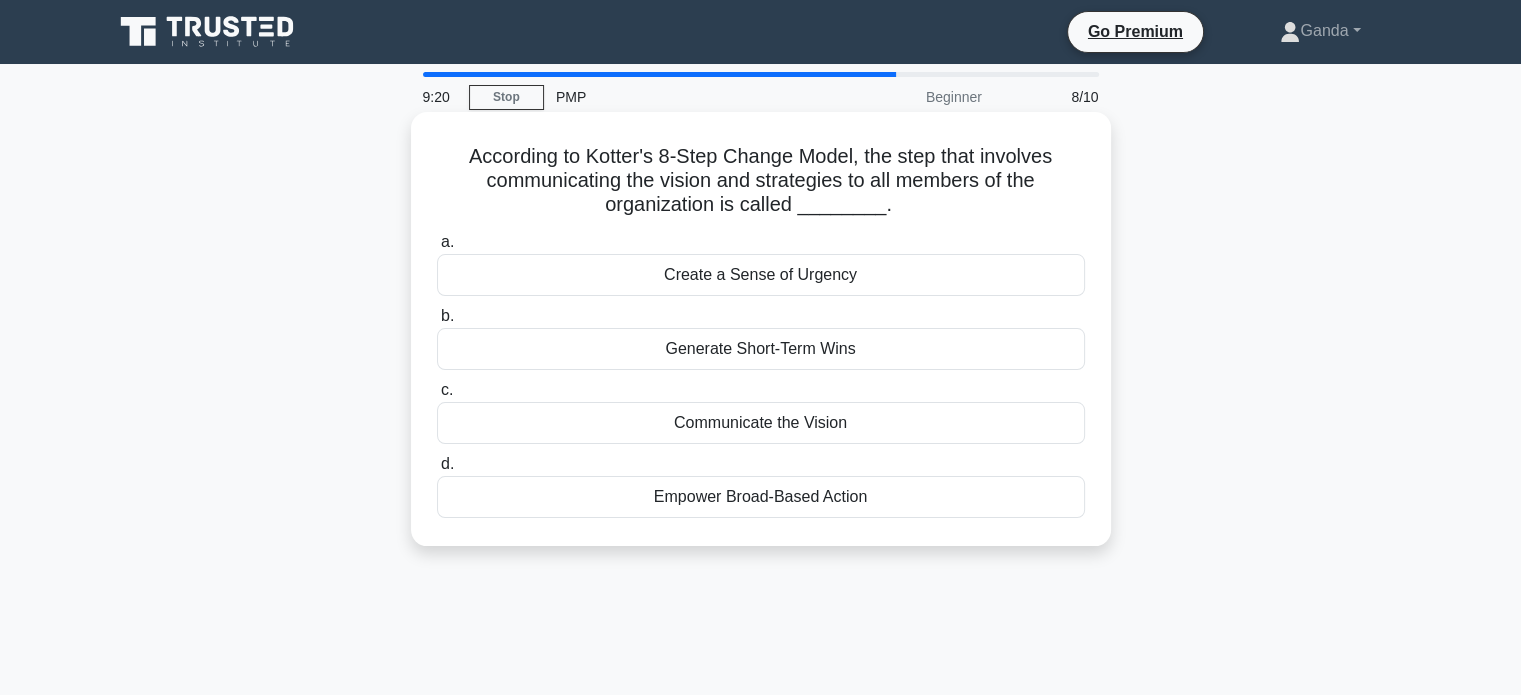 click on "Empower Broad-Based Action" at bounding box center (761, 497) 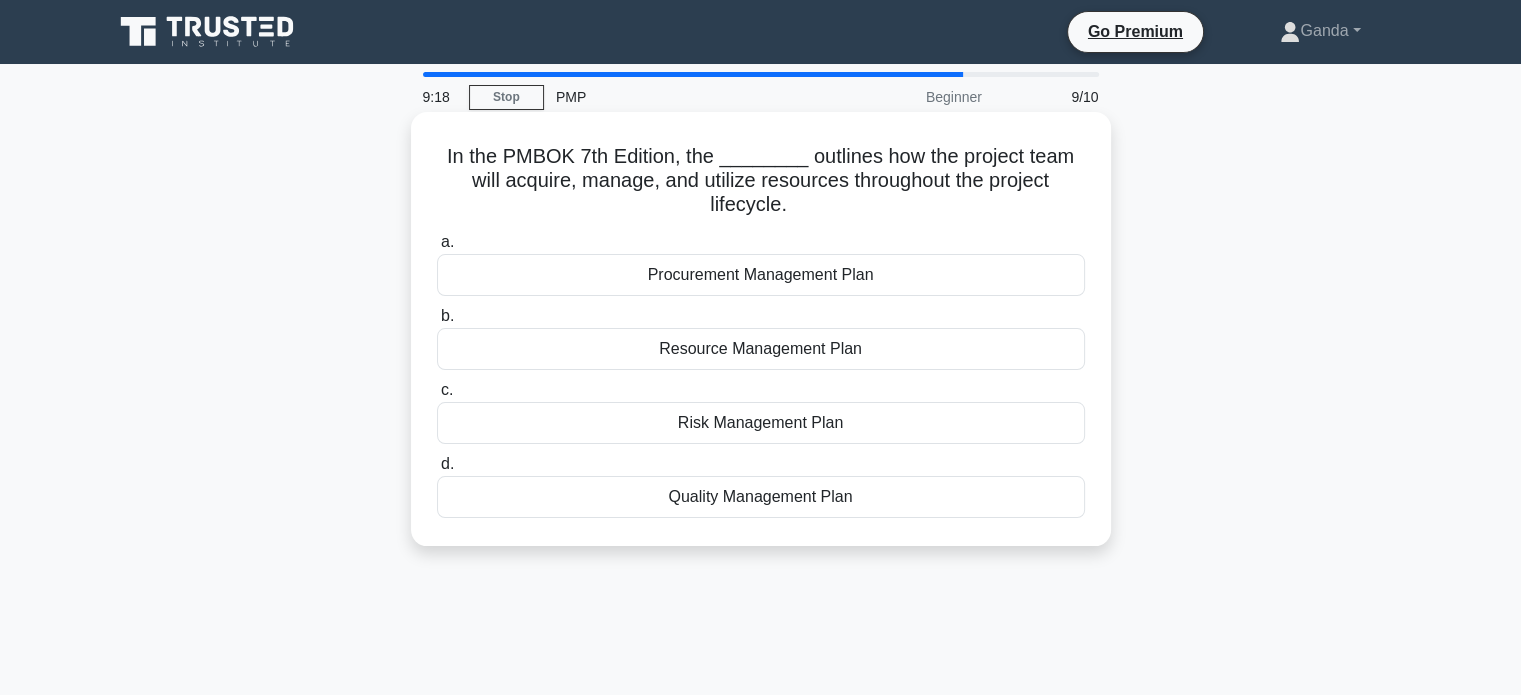 click on "Resource Management Plan" at bounding box center (761, 349) 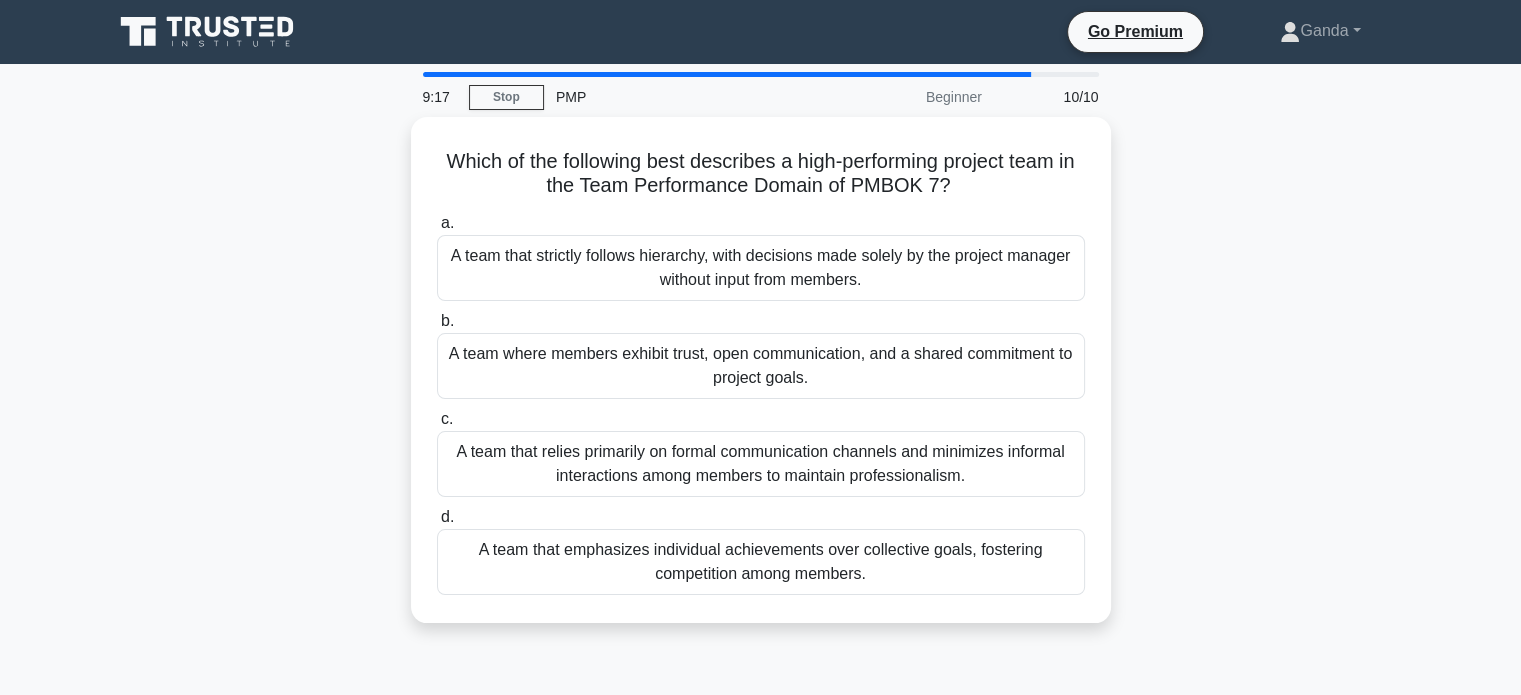 click on "A team where members exhibit trust, open communication, and a shared commitment to project goals." at bounding box center (761, 366) 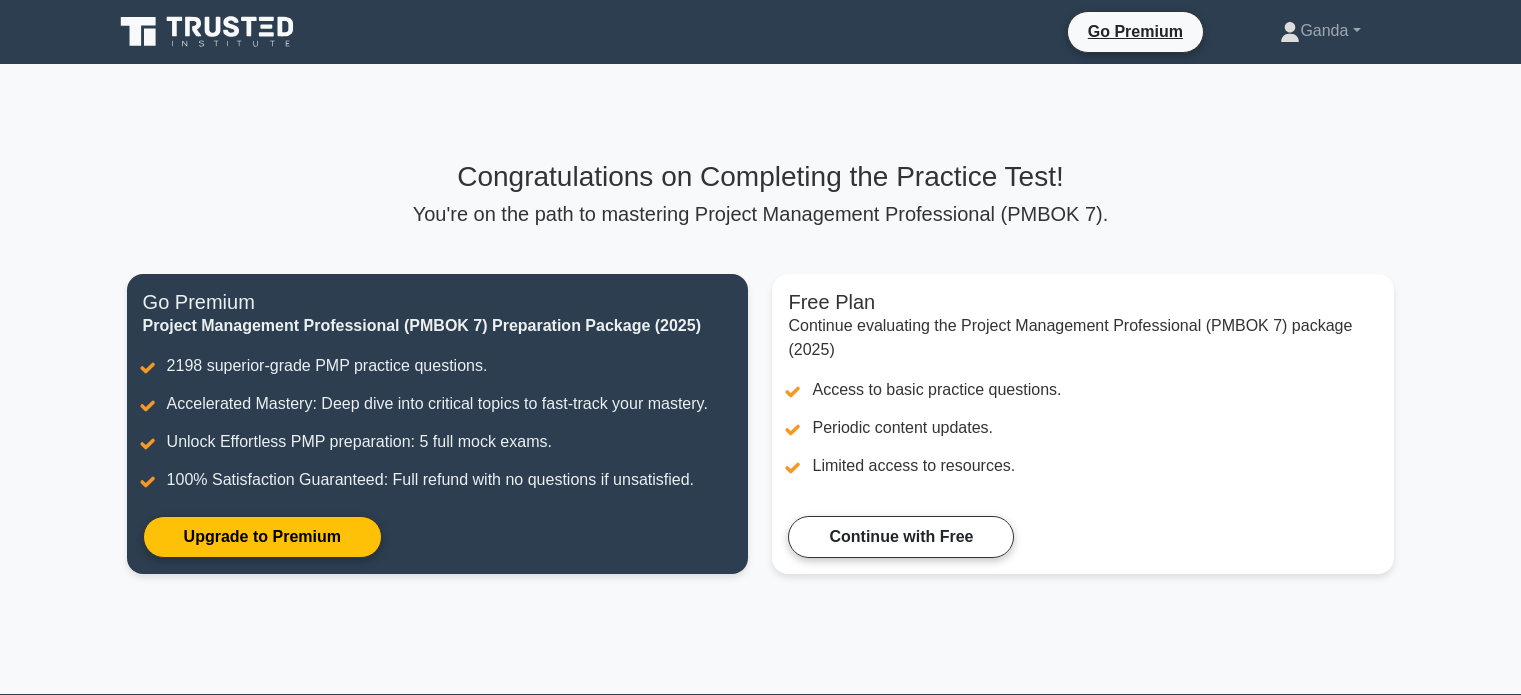 scroll, scrollTop: 0, scrollLeft: 0, axis: both 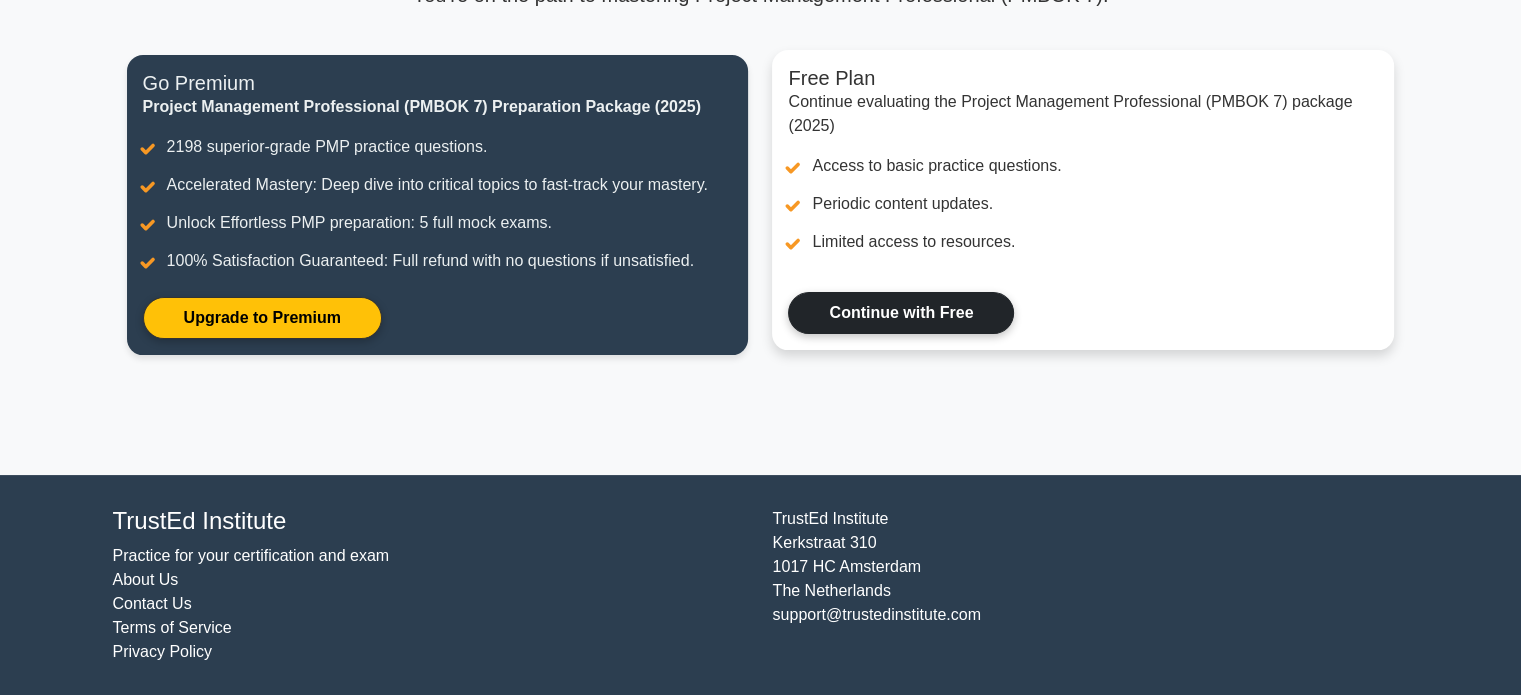 click on "Continue with Free" at bounding box center [901, 313] 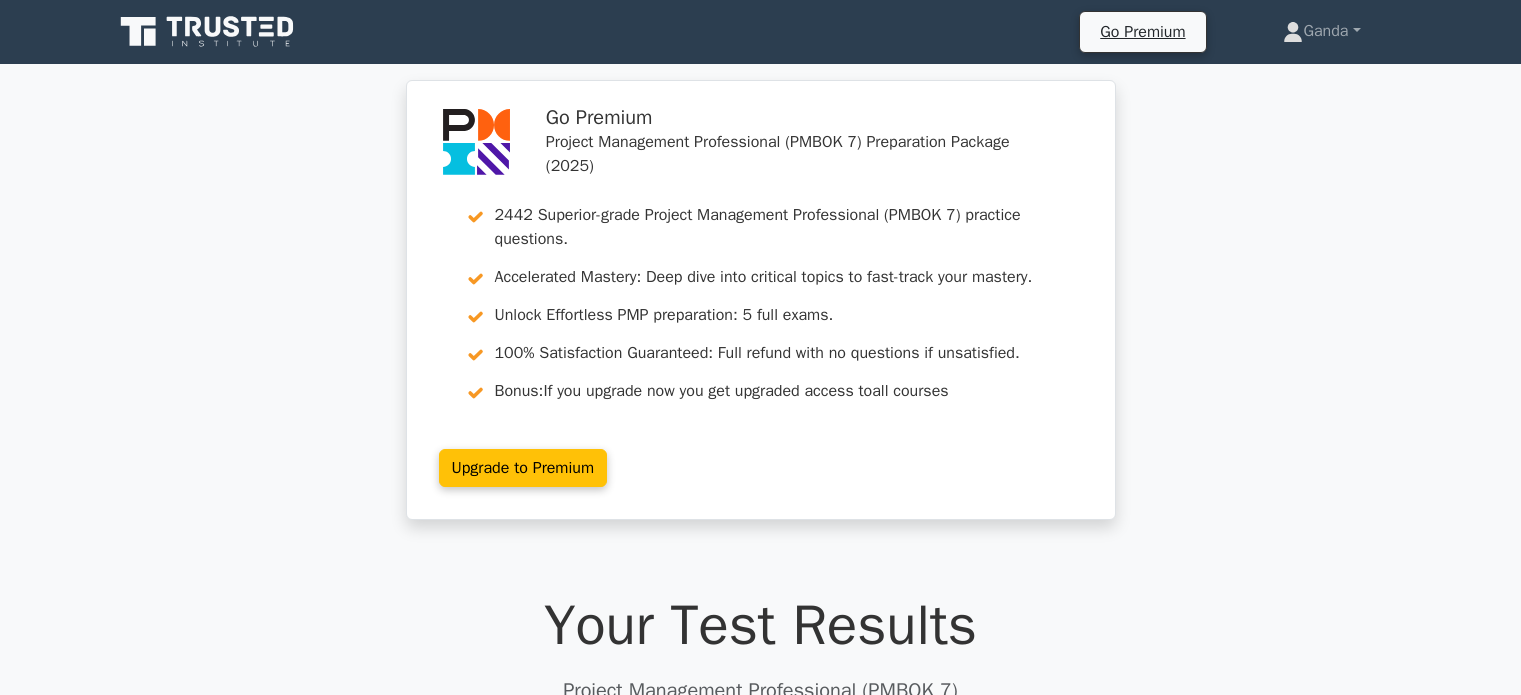 scroll, scrollTop: 0, scrollLeft: 0, axis: both 